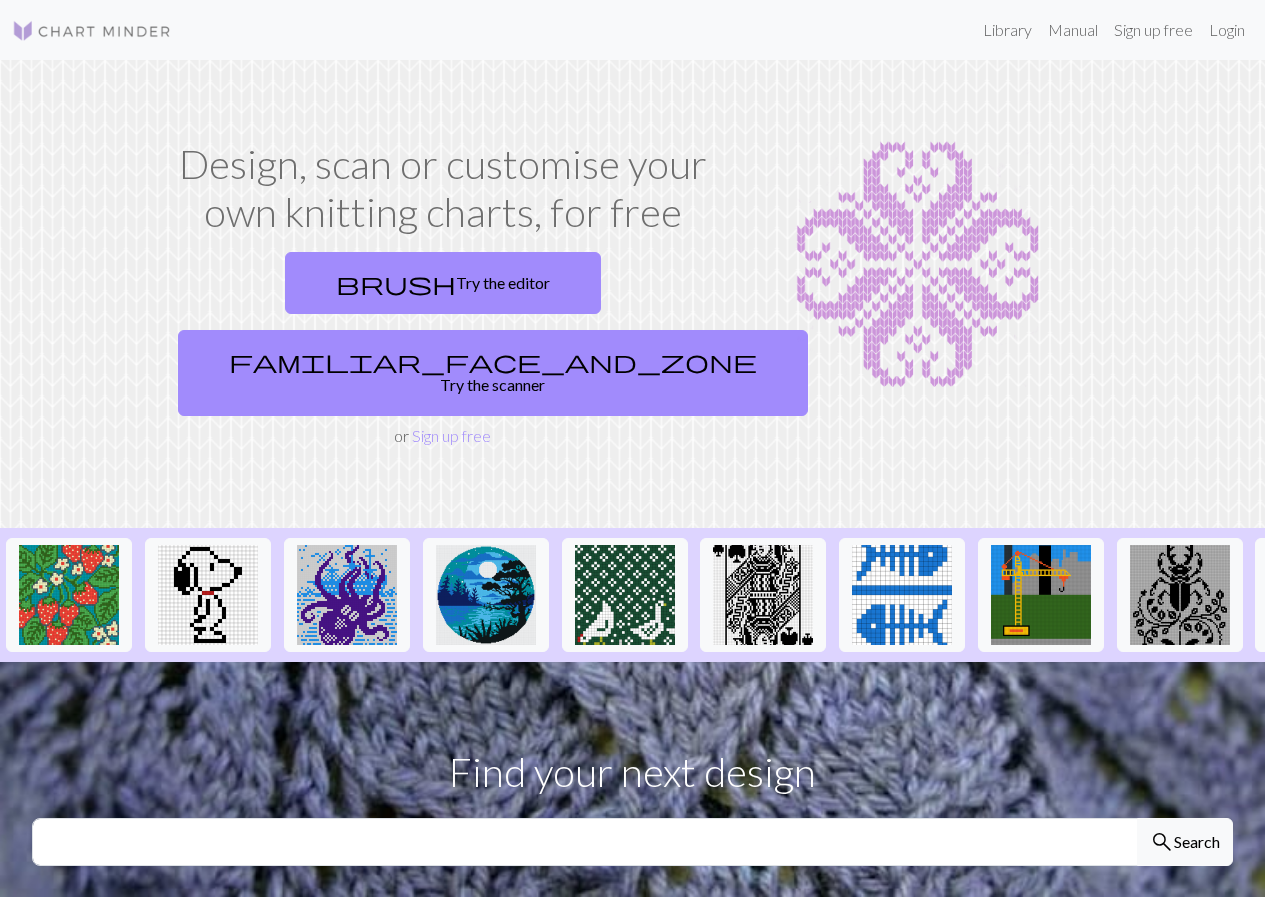 scroll, scrollTop: 0, scrollLeft: 0, axis: both 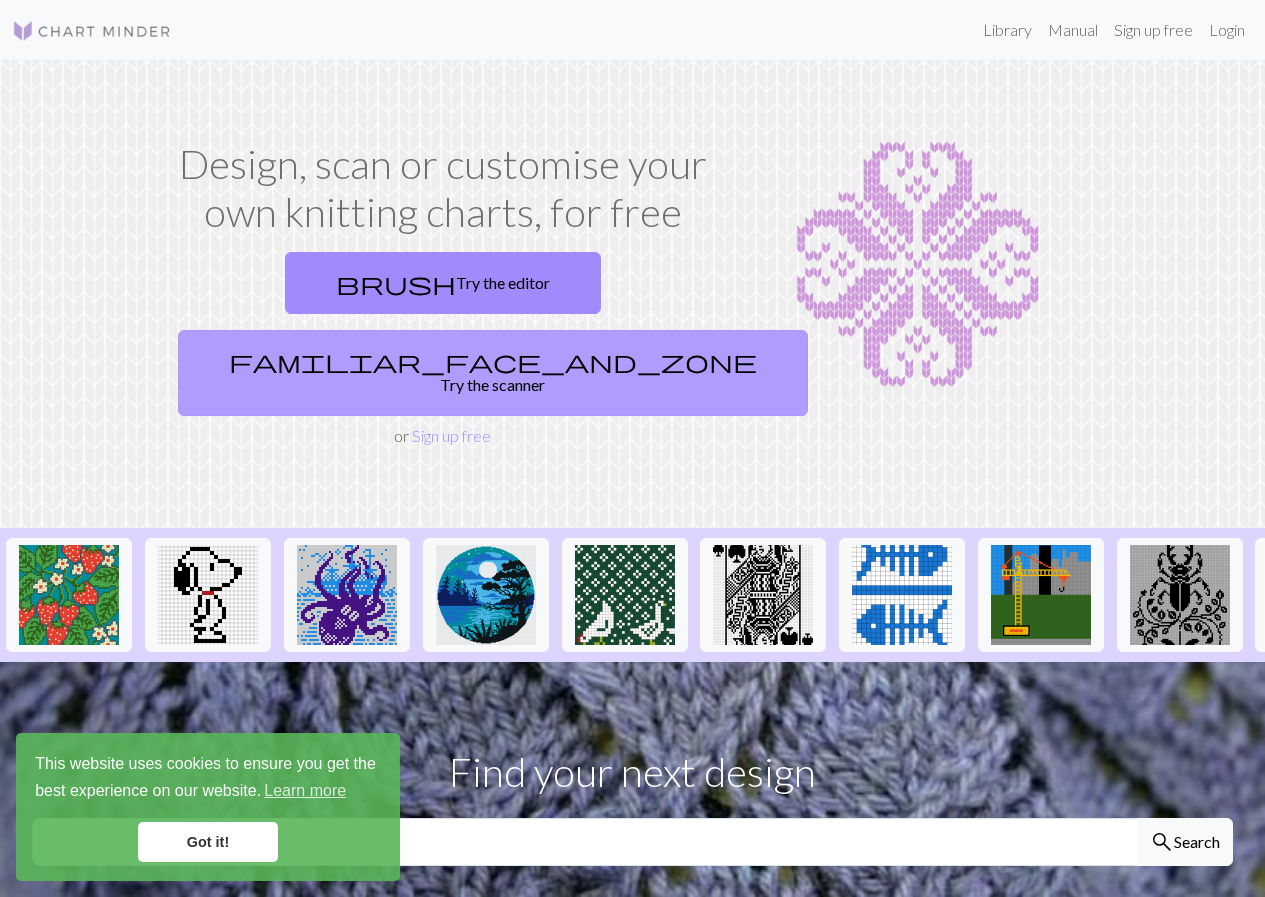 click on "familiar_face_and_zone  Try the scanner" at bounding box center [493, 373] 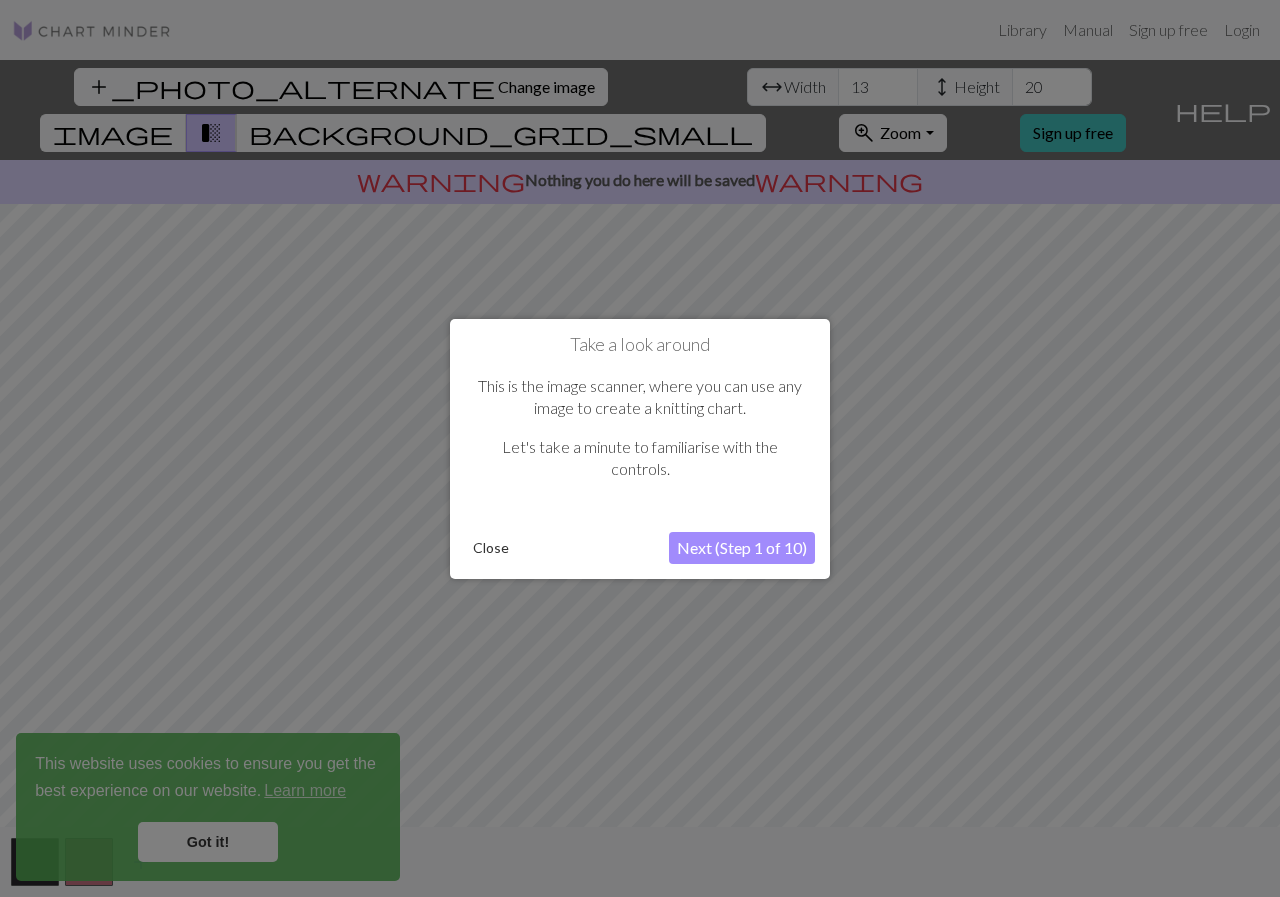 click on "Next (Step 1 of 10)" at bounding box center (742, 548) 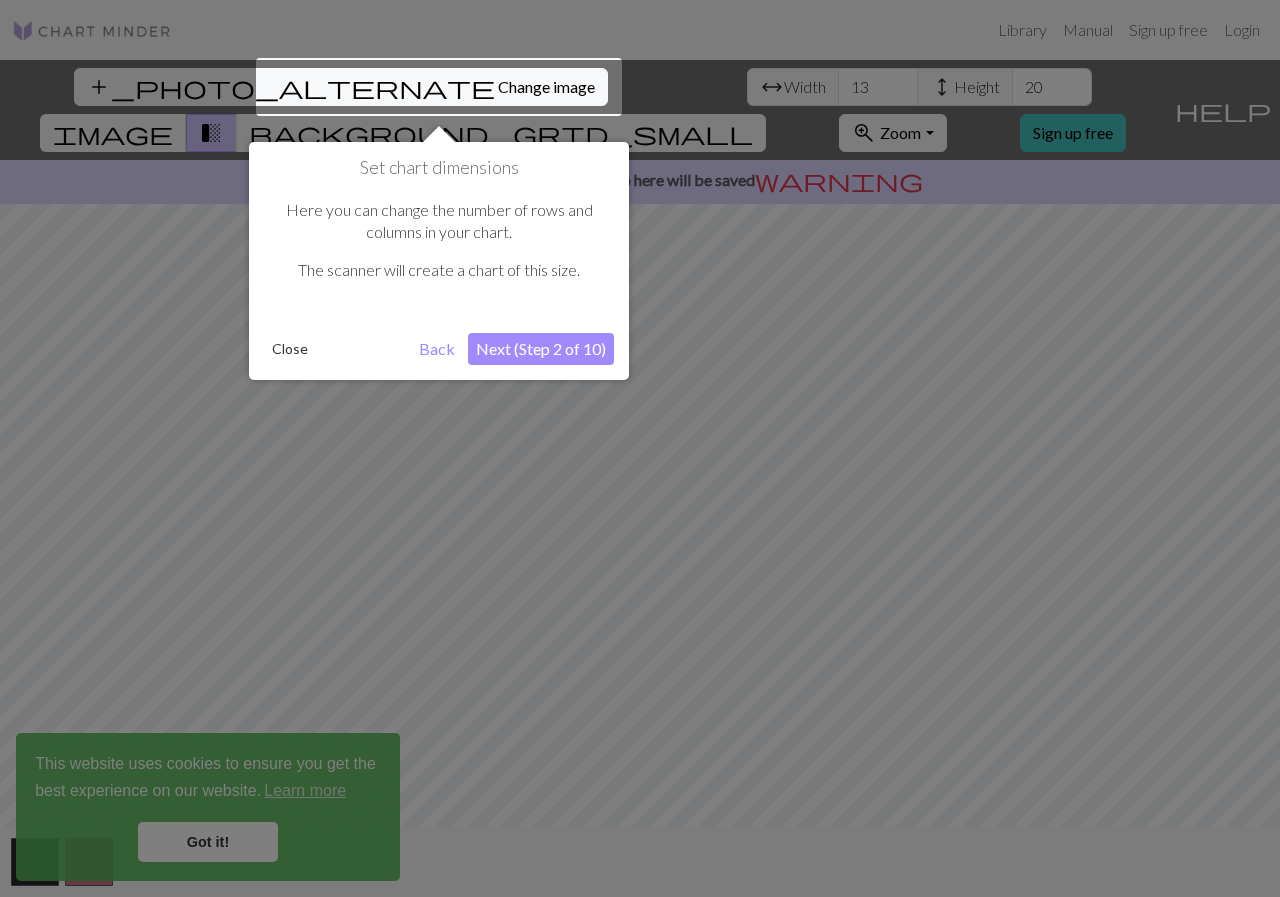 click on "Next (Step 2 of 10)" at bounding box center [541, 349] 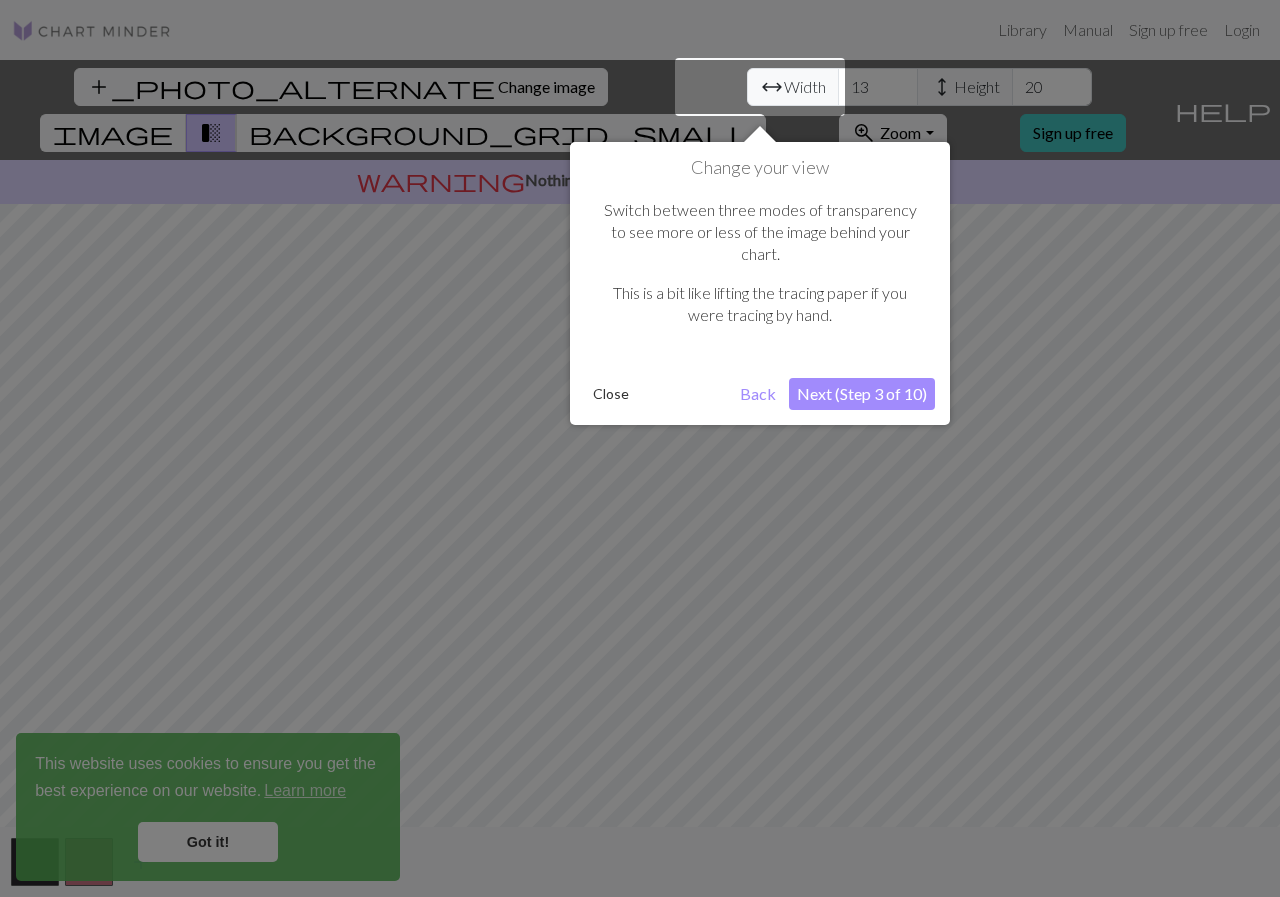click on "Next (Step 3 of 10)" at bounding box center (862, 394) 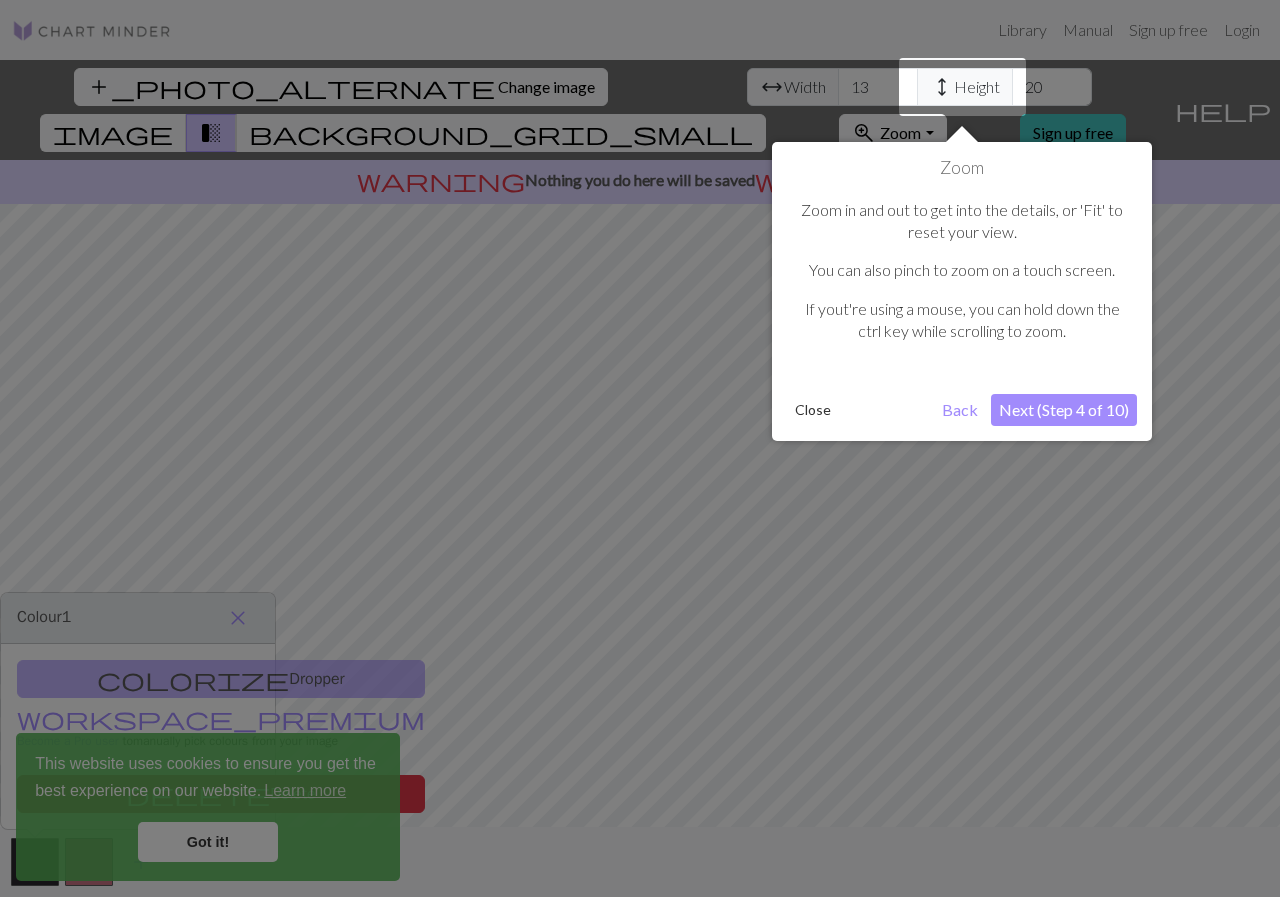 click on "Zoom Zoom in and out to get into the details, or 'Fit' to reset your view. You can also pinch to zoom on a touch screen. If yout're using a mouse, you can hold down the ctrl key while scrolling to zoom. Close Back Next (Step 4 of 10)" at bounding box center (962, 291) 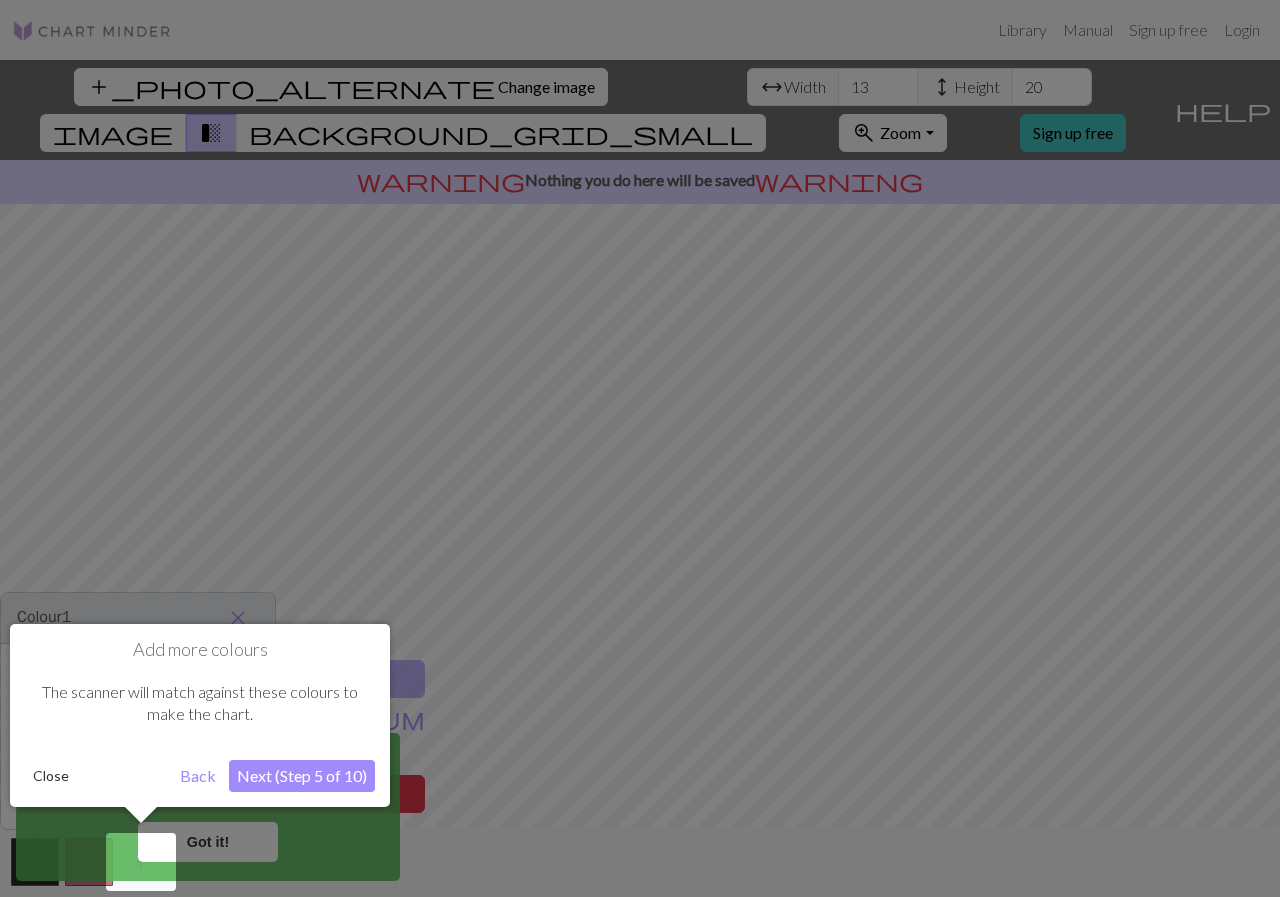 click at bounding box center [640, 448] 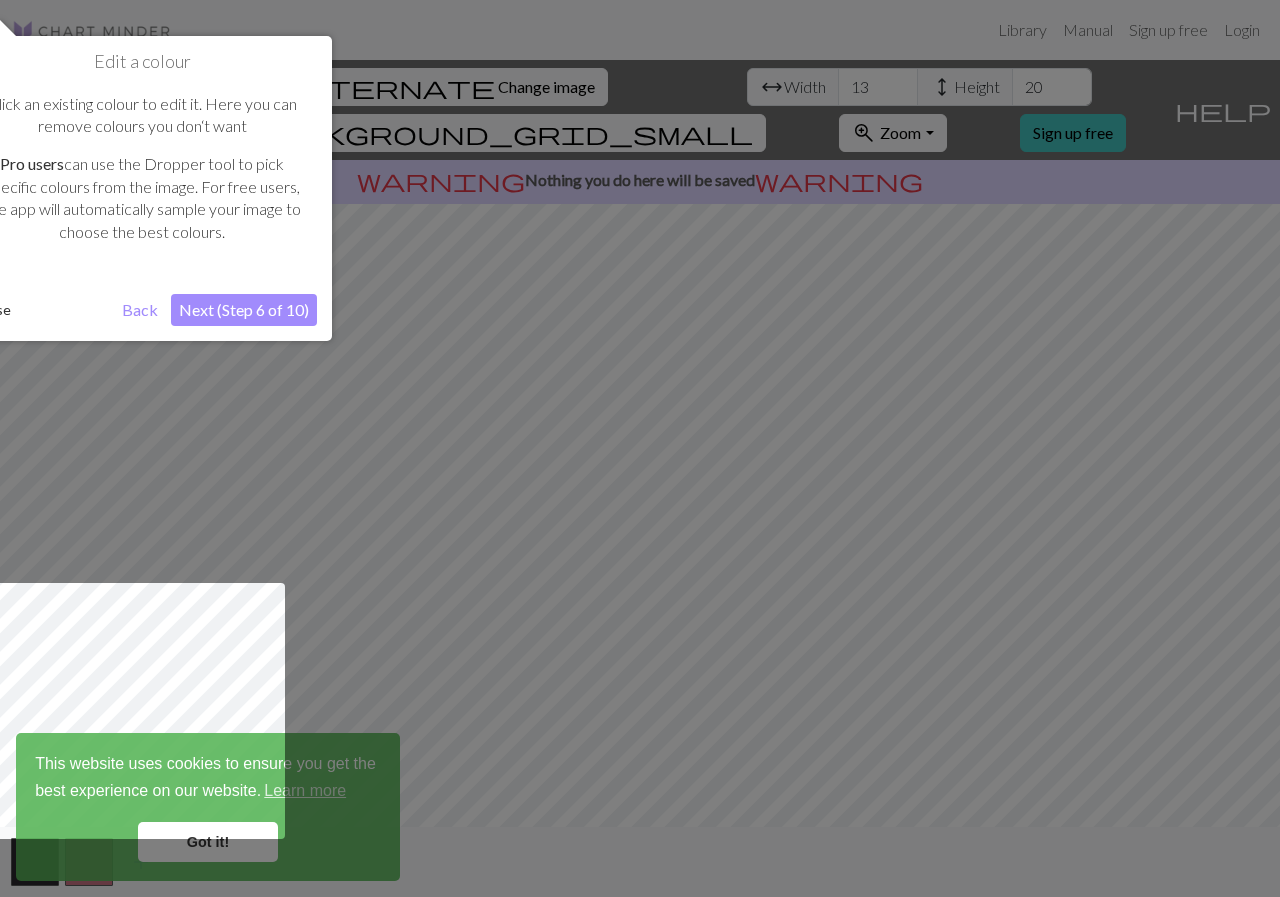 click on "Next (Step 6 of 10)" at bounding box center [244, 310] 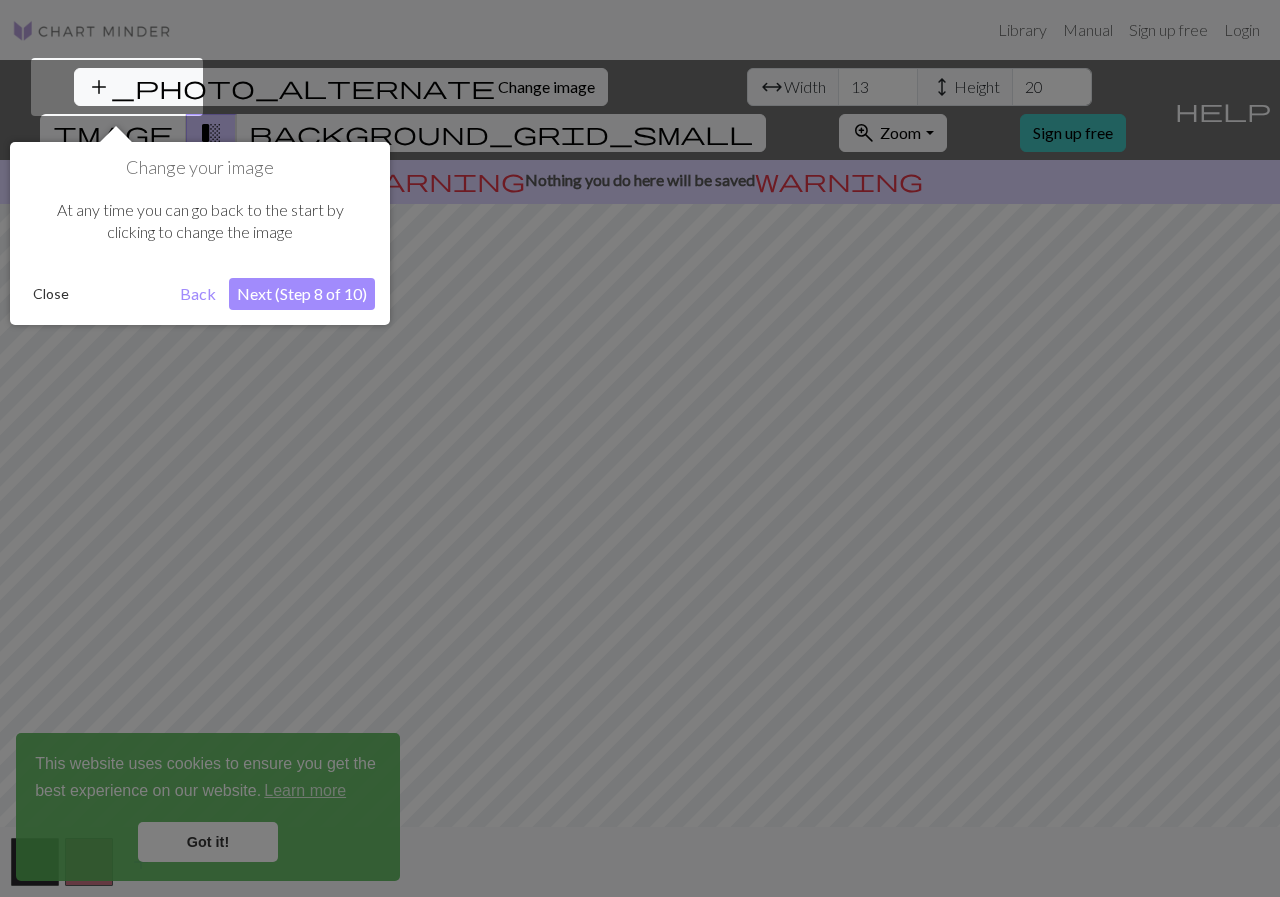 click on "Next (Step 8 of 10)" at bounding box center [302, 294] 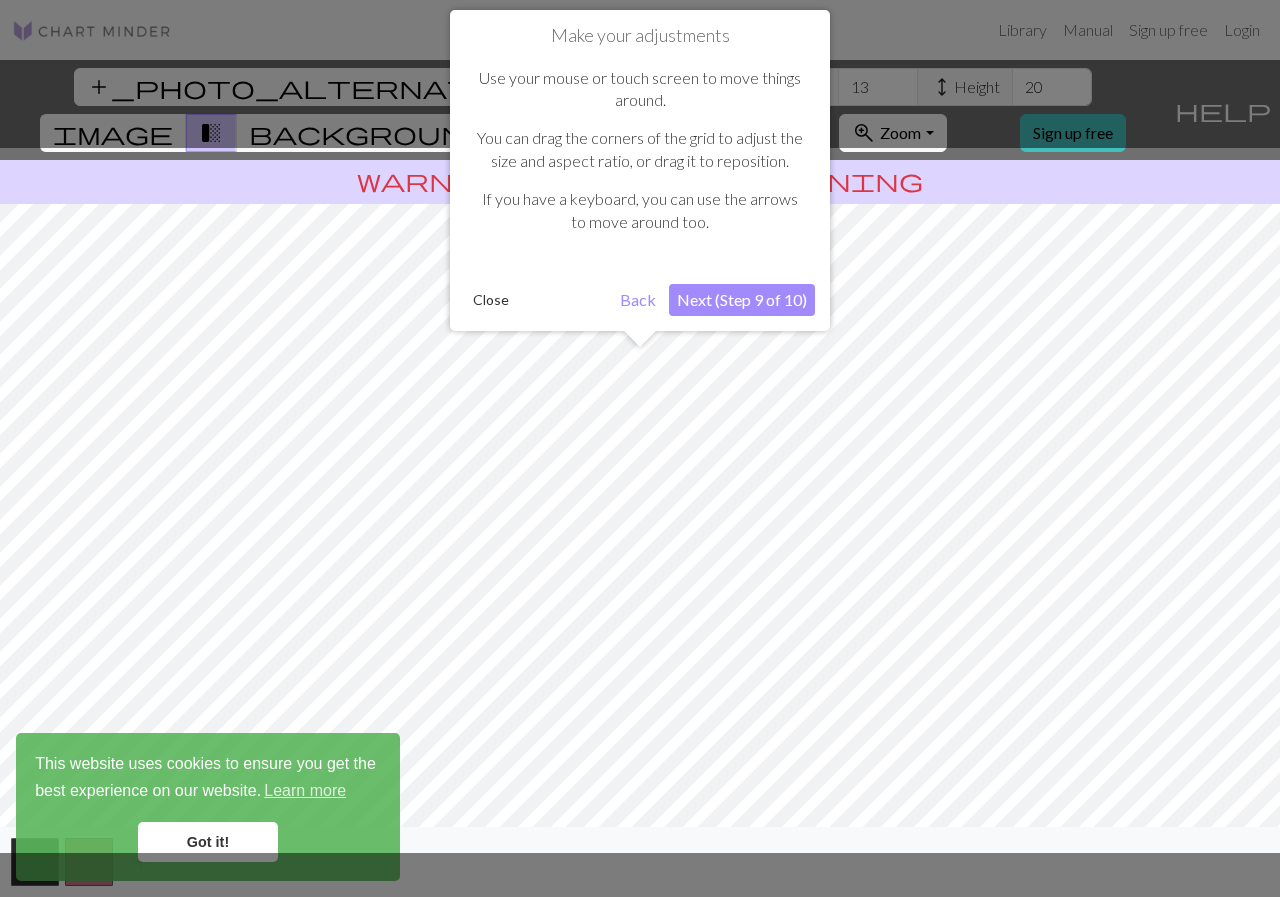 click on "Next (Step 9 of 10)" at bounding box center (742, 300) 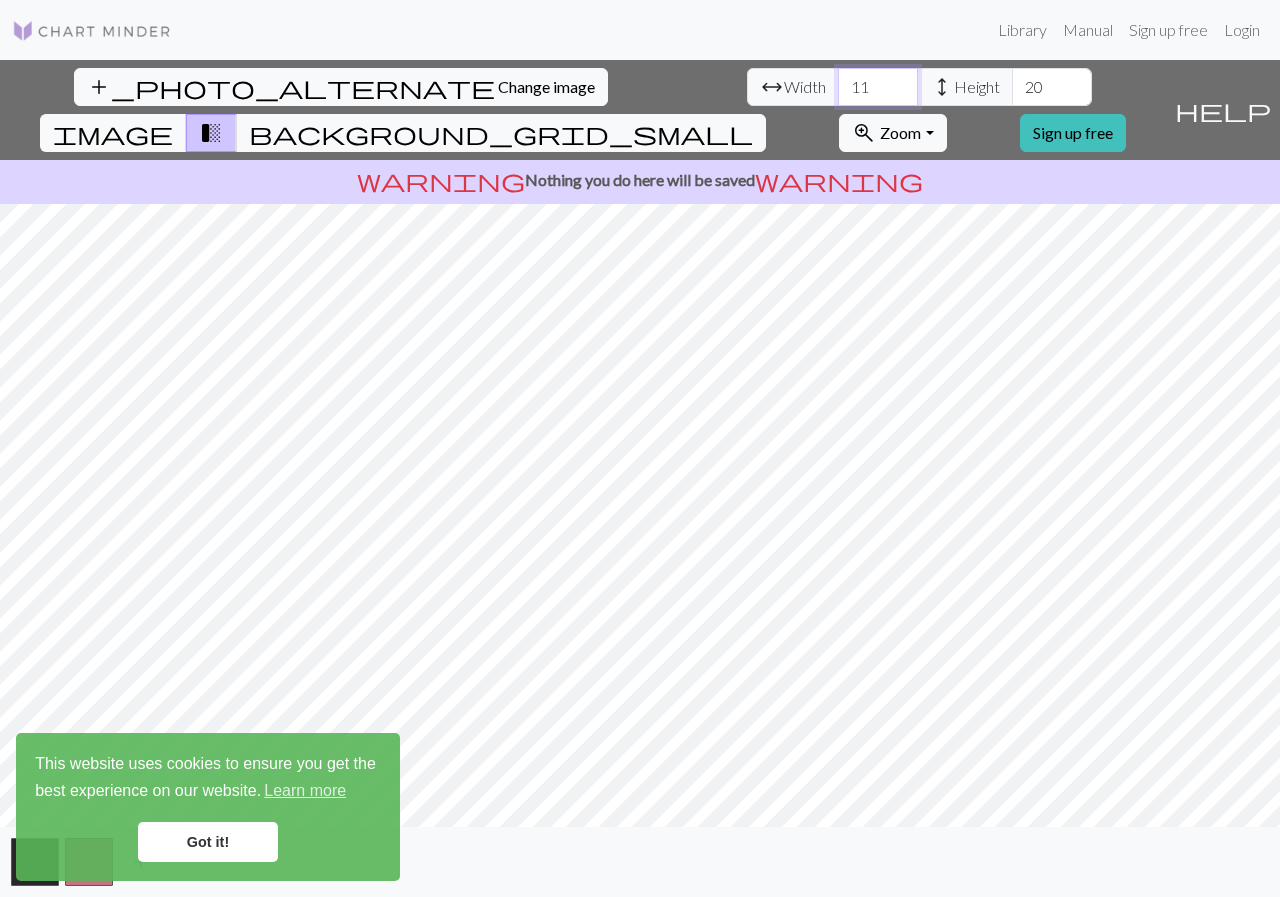 click on "11" at bounding box center (878, 87) 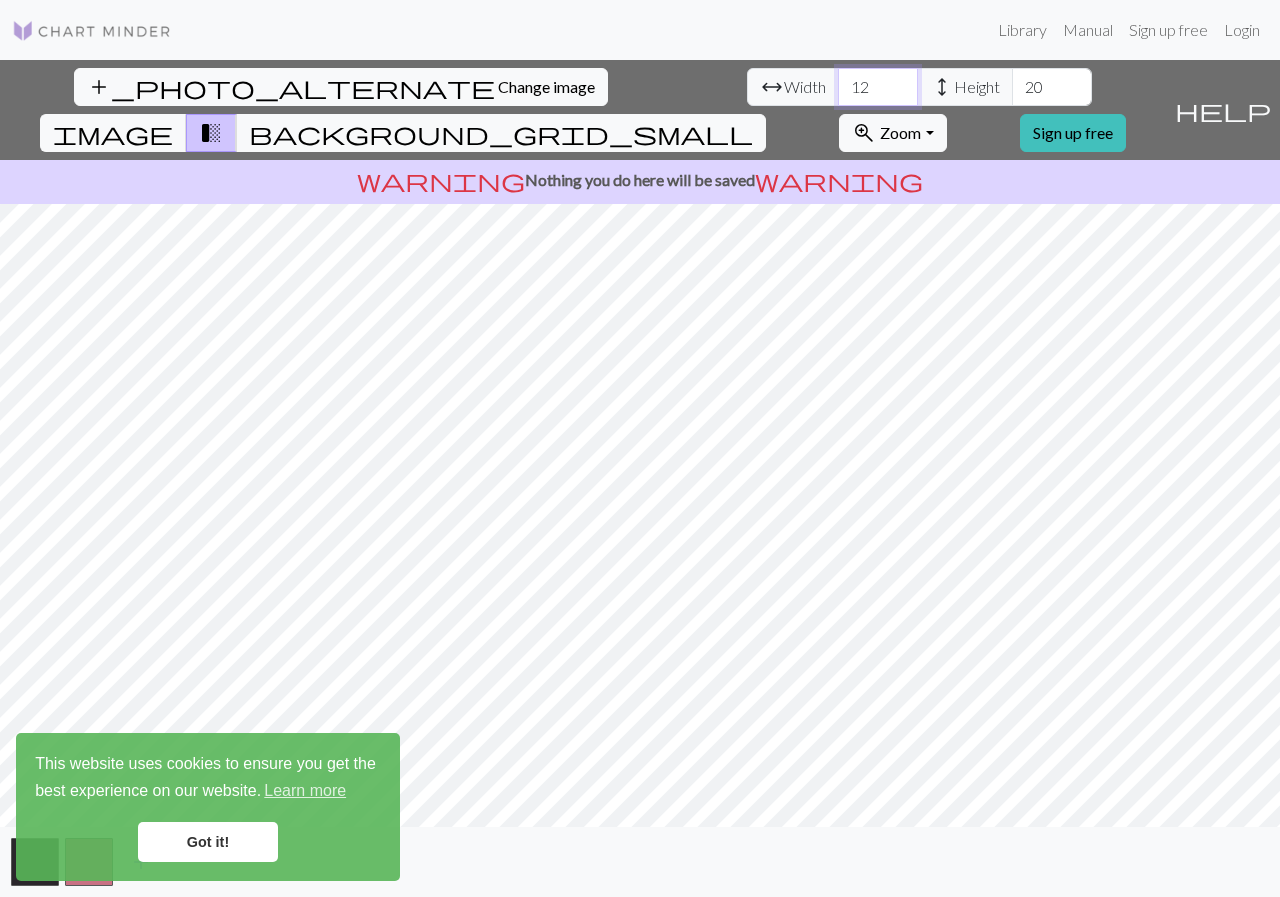 click on "12" at bounding box center [878, 87] 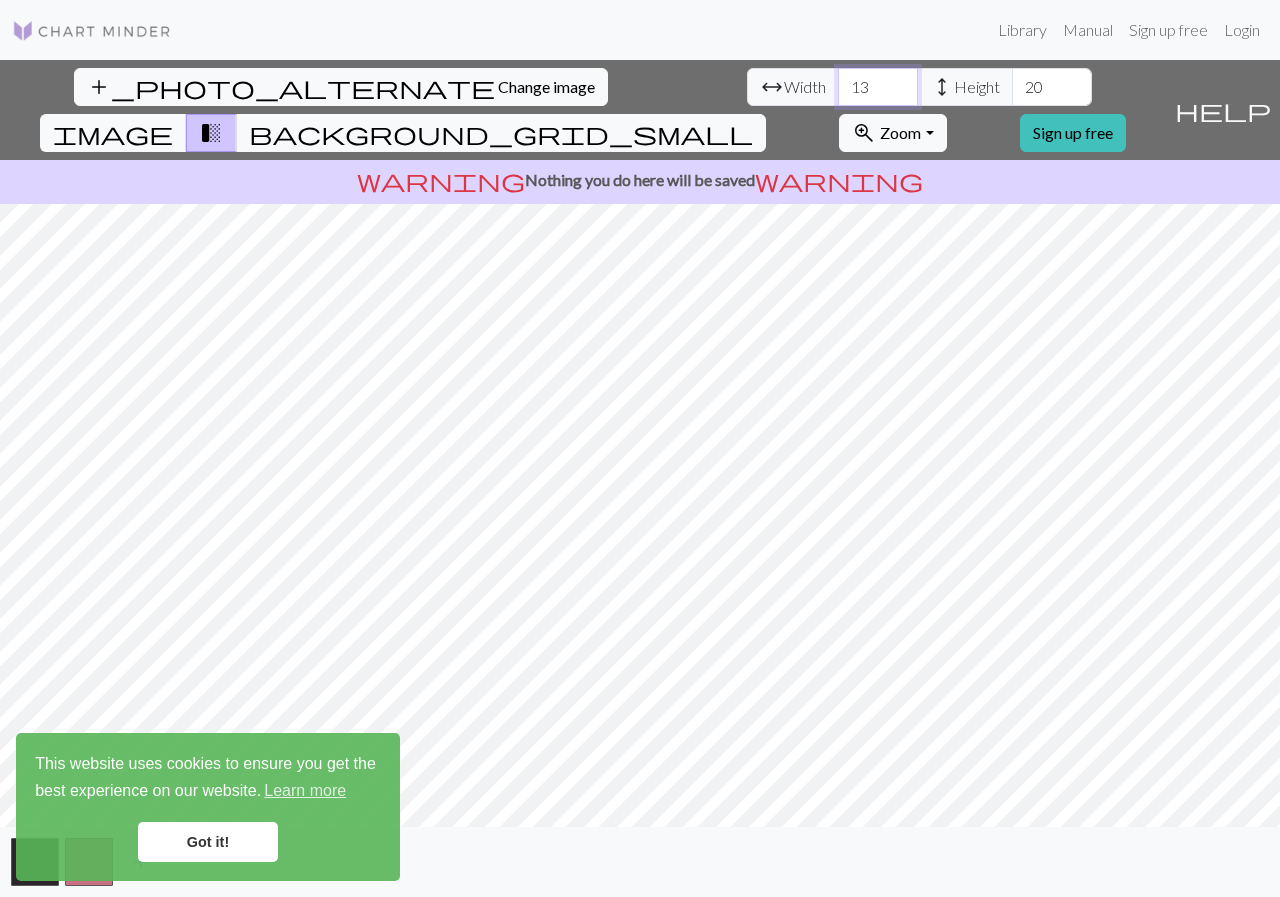 click on "13" at bounding box center [878, 87] 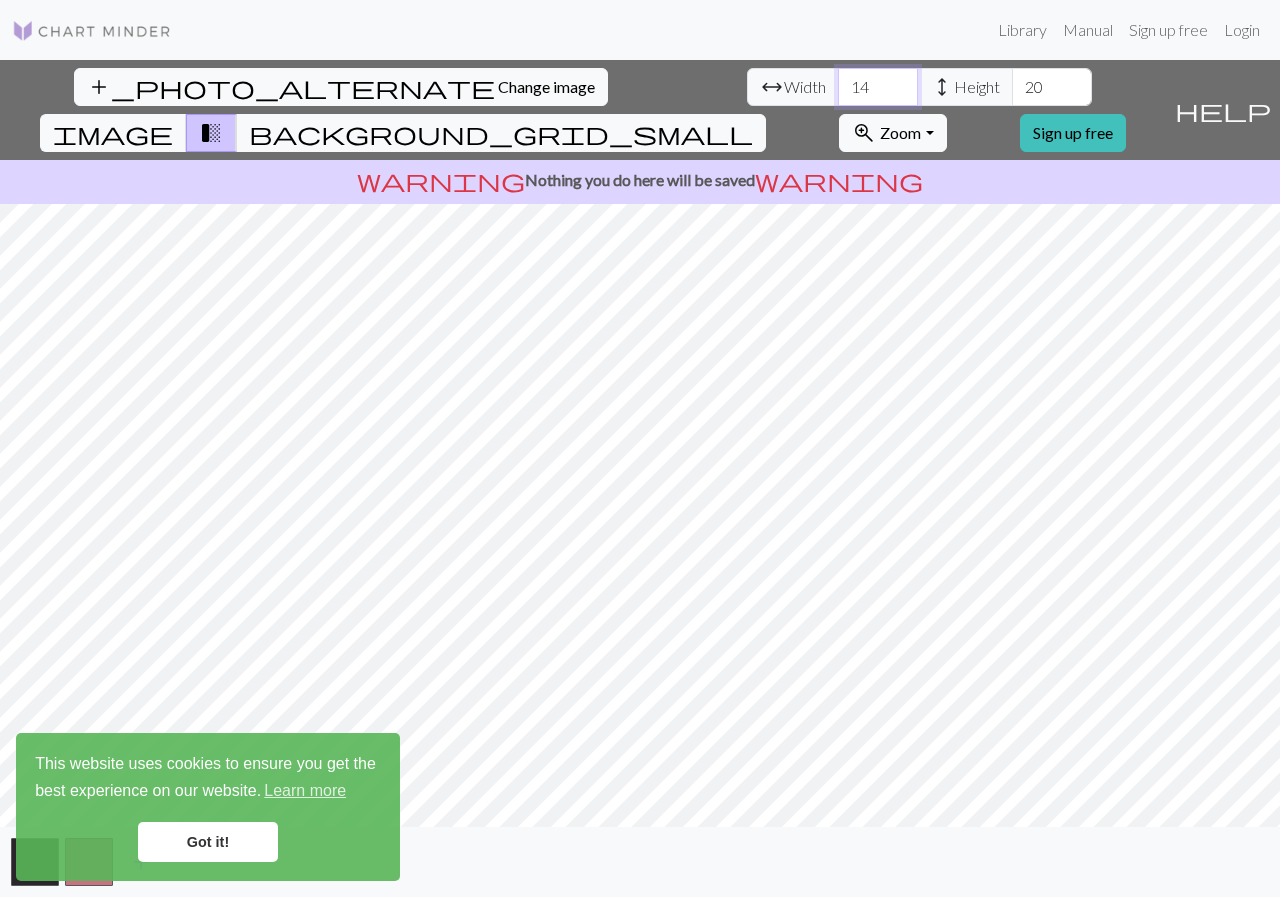 click on "14" at bounding box center [878, 87] 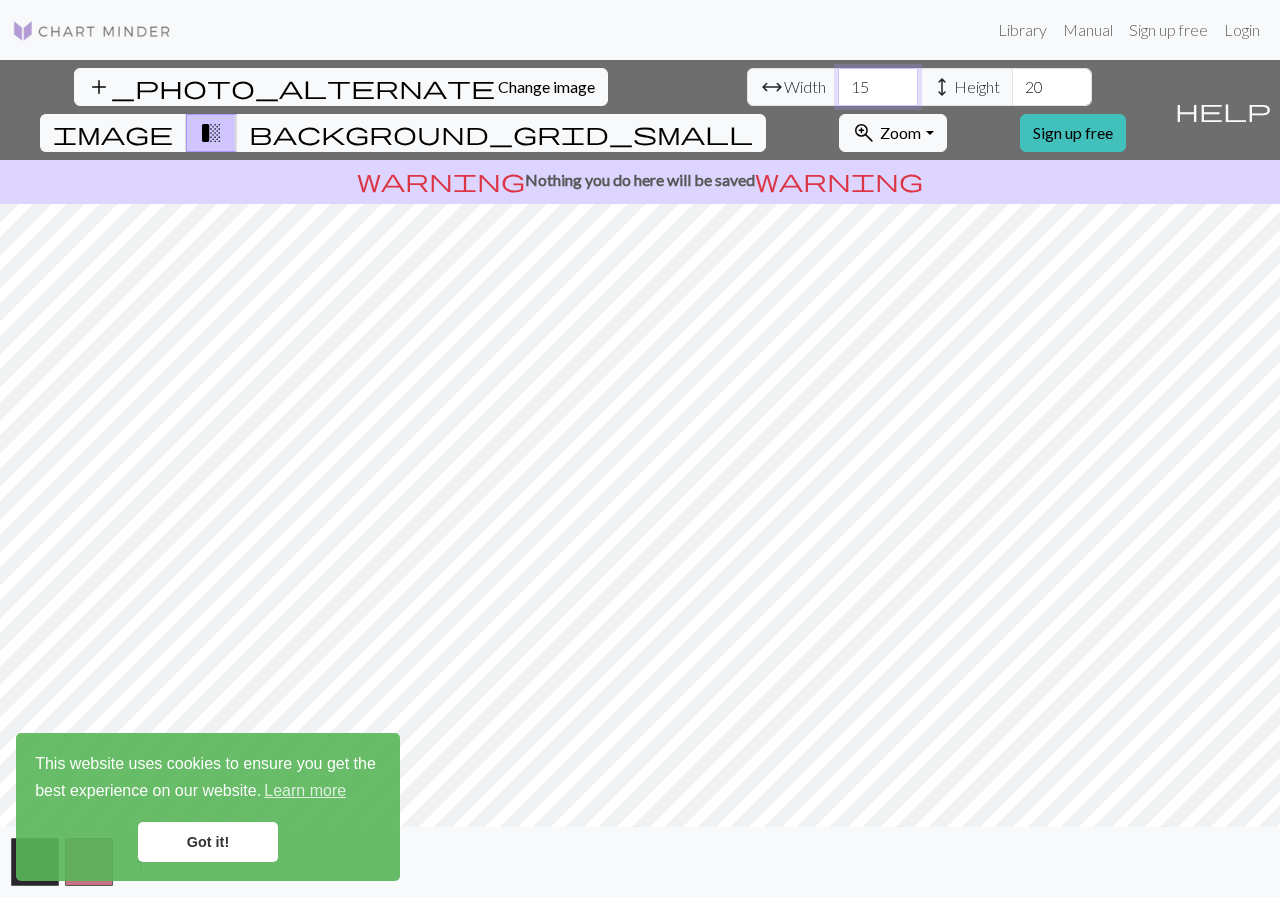 click on "15" at bounding box center [878, 87] 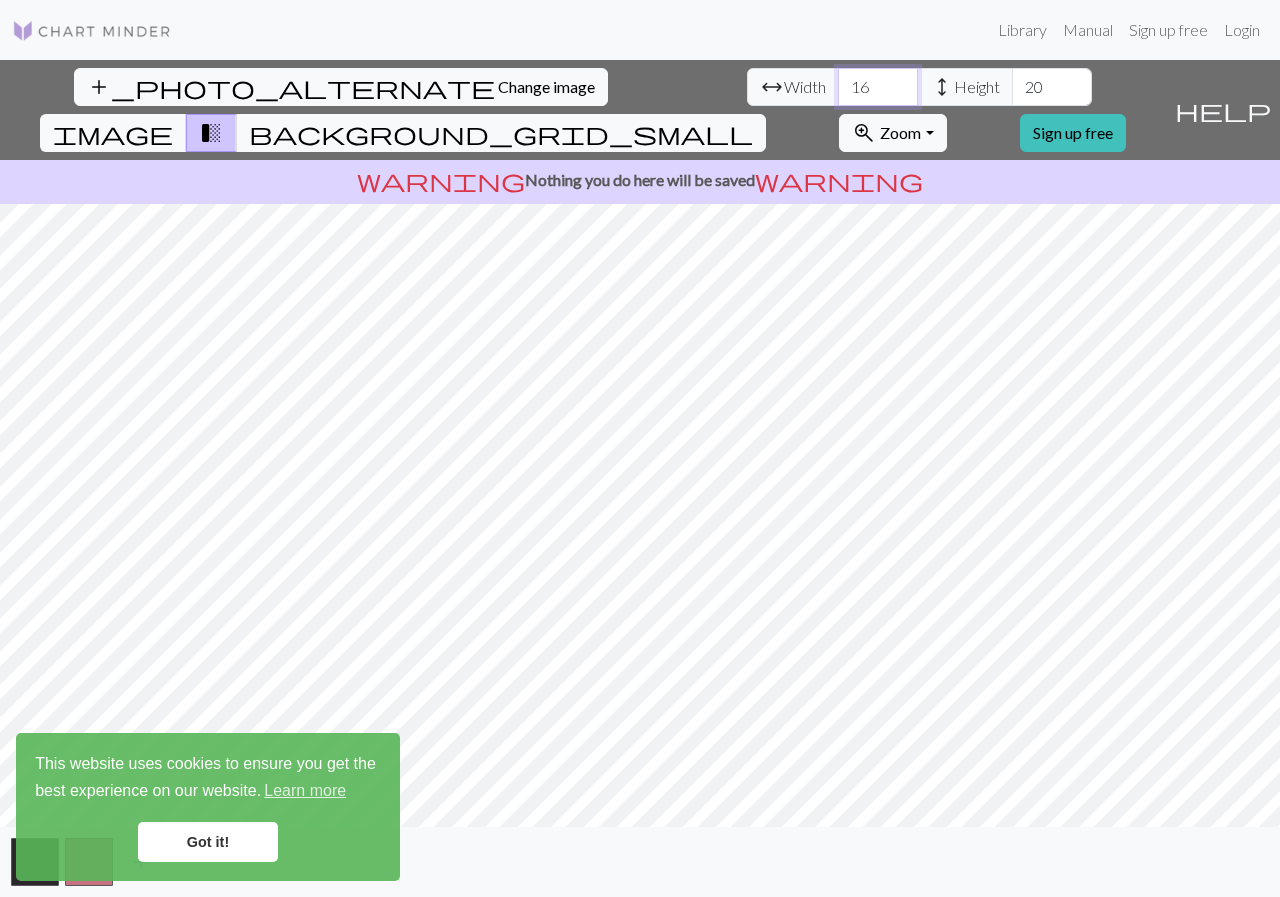 click on "16" at bounding box center [878, 87] 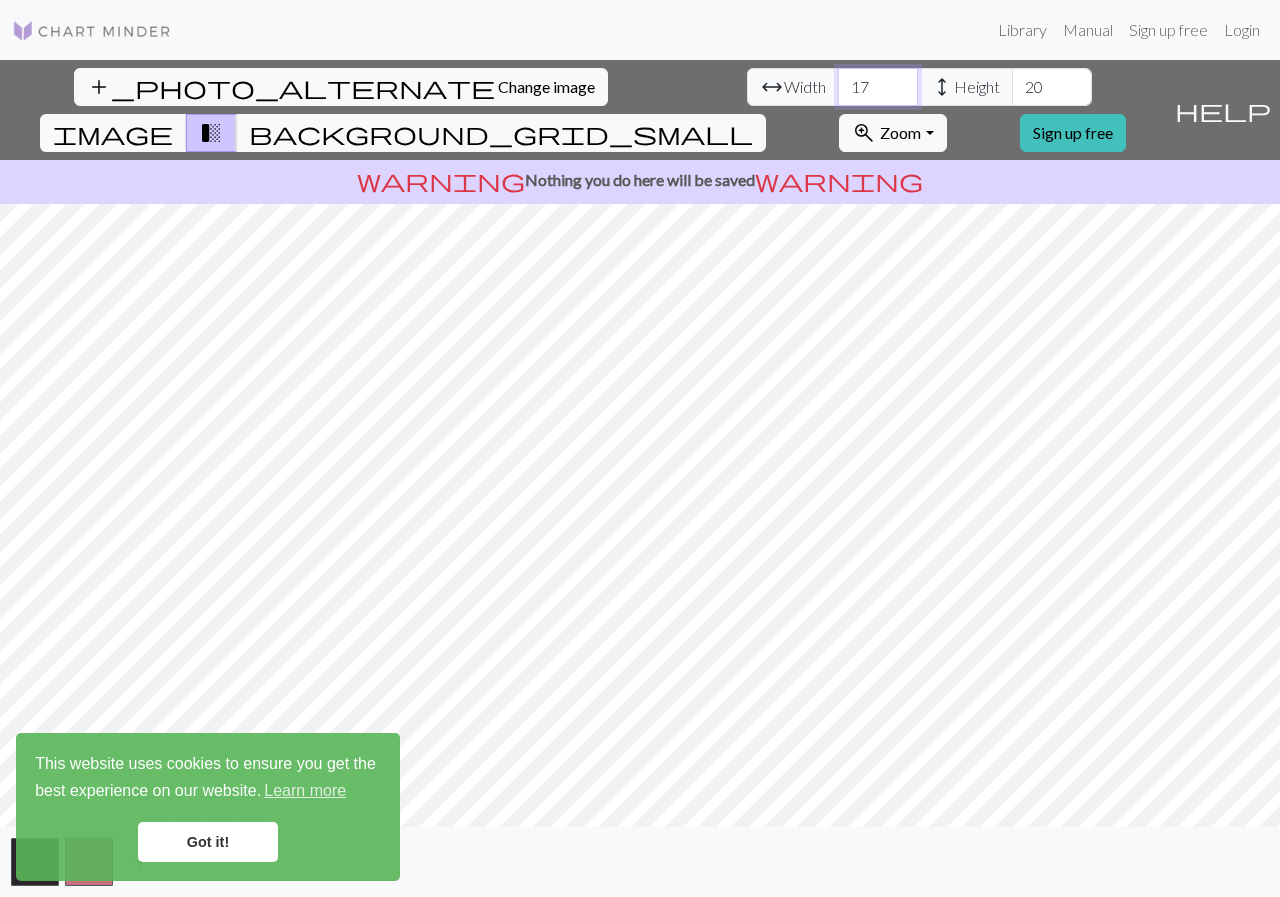 click on "17" at bounding box center [878, 87] 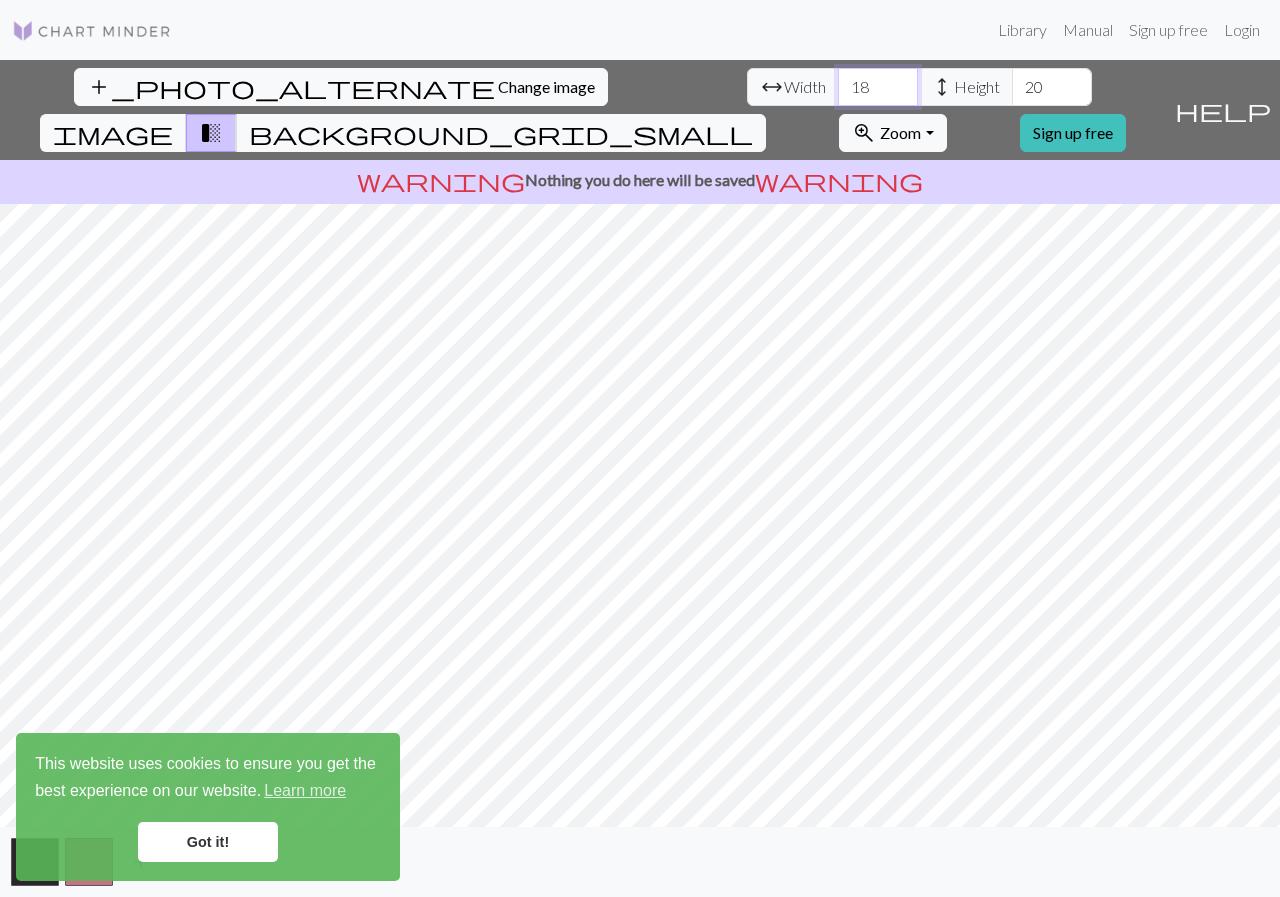 click on "18" at bounding box center (878, 87) 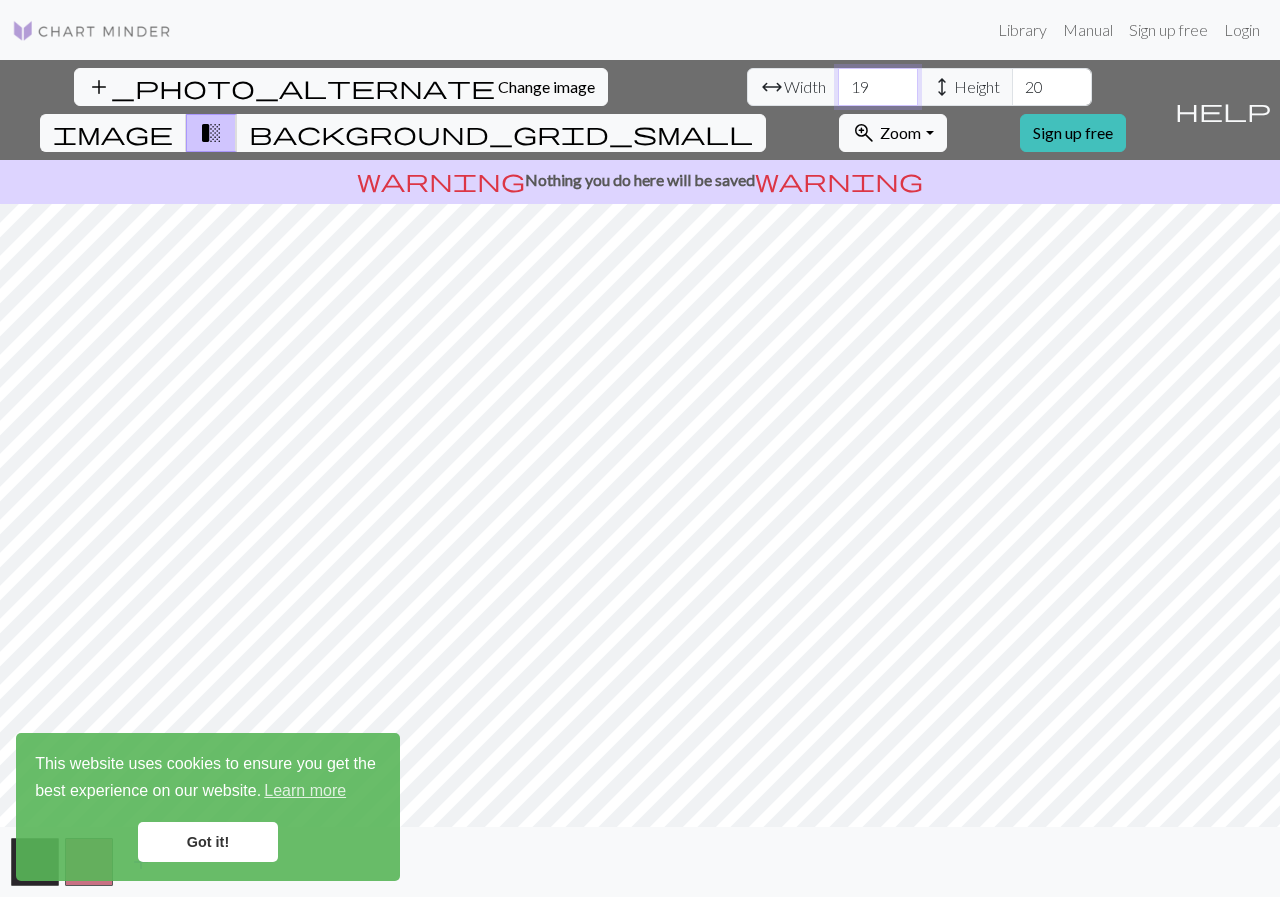 click on "19" at bounding box center (878, 87) 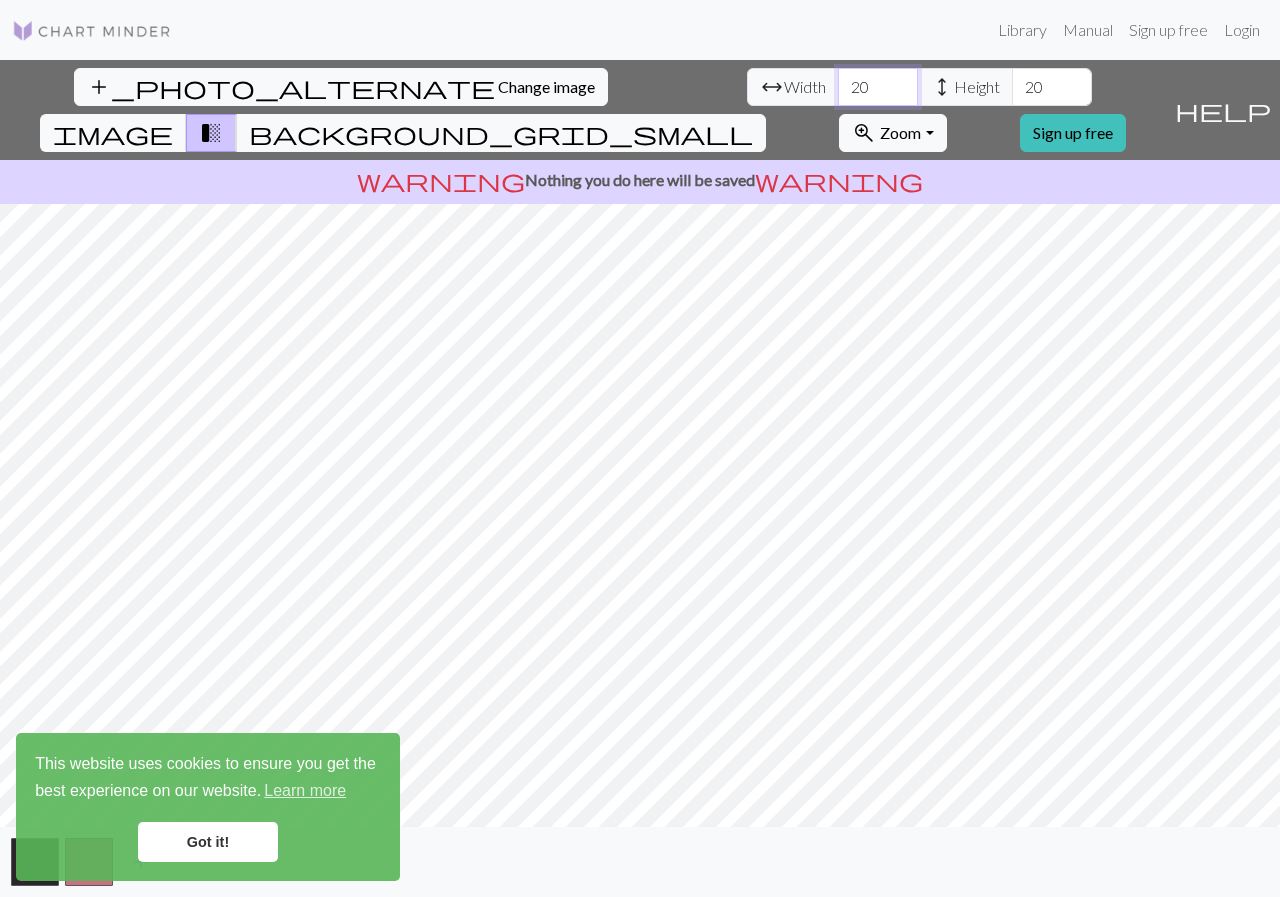 click on "20" at bounding box center [878, 87] 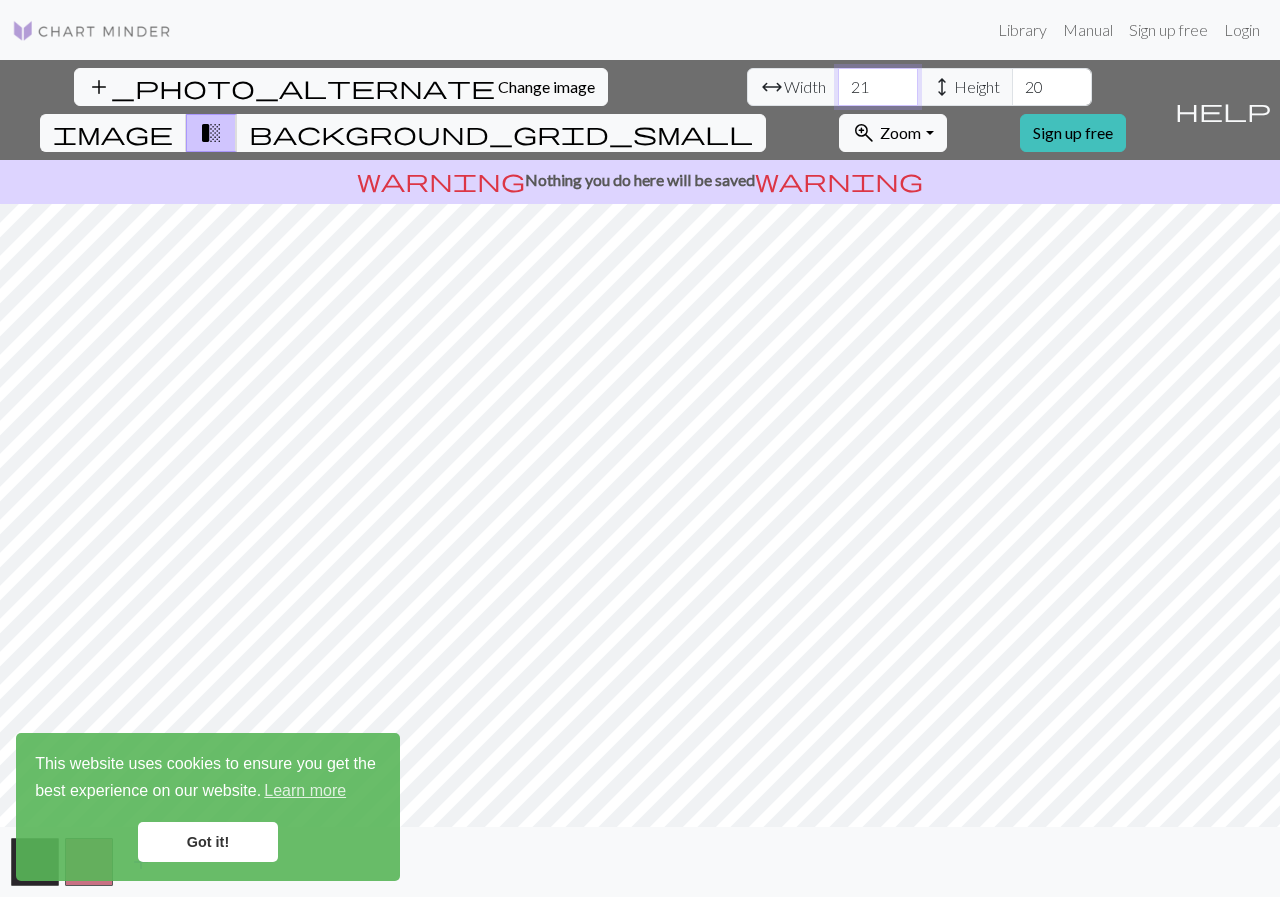 click on "21" at bounding box center [878, 87] 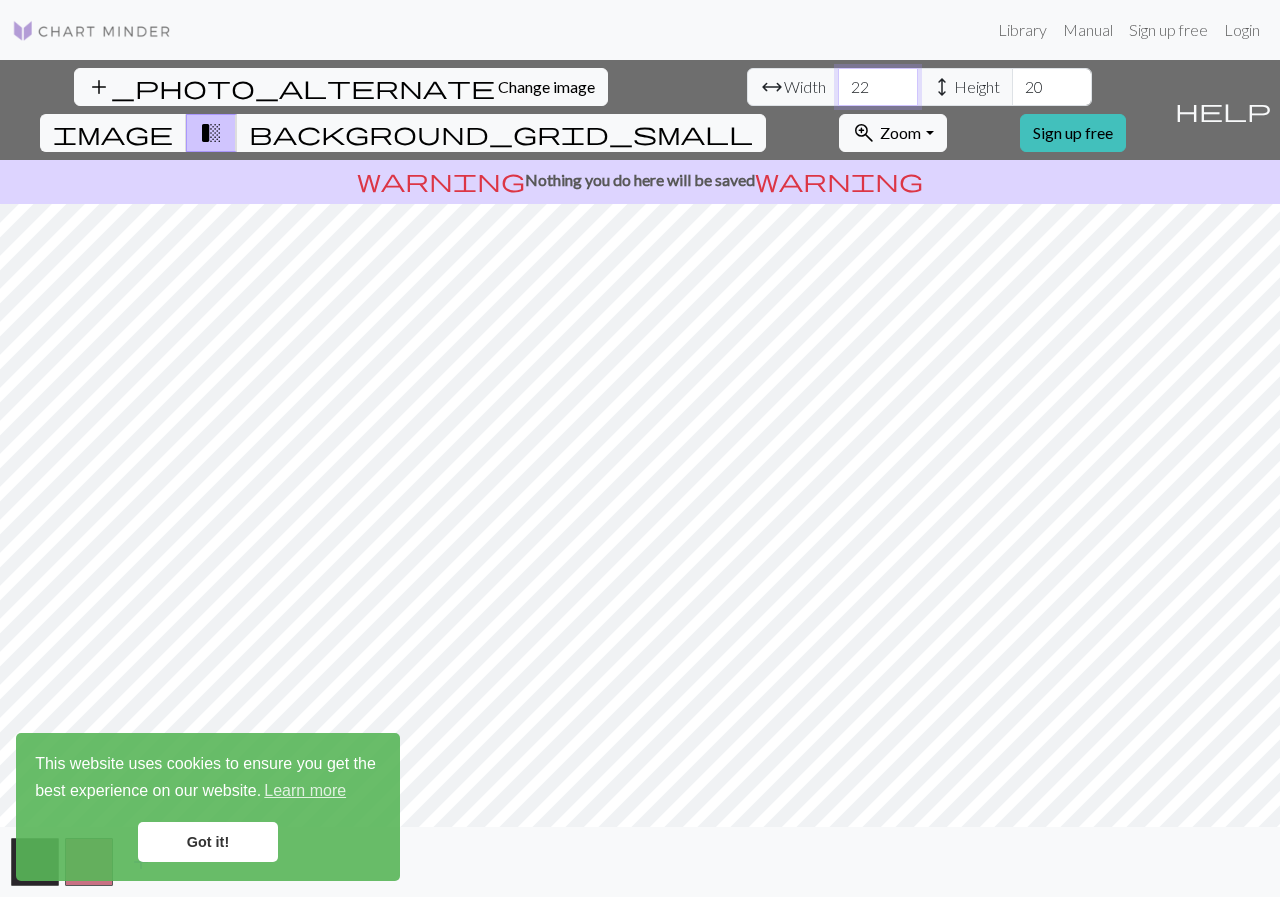 click on "22" at bounding box center [878, 87] 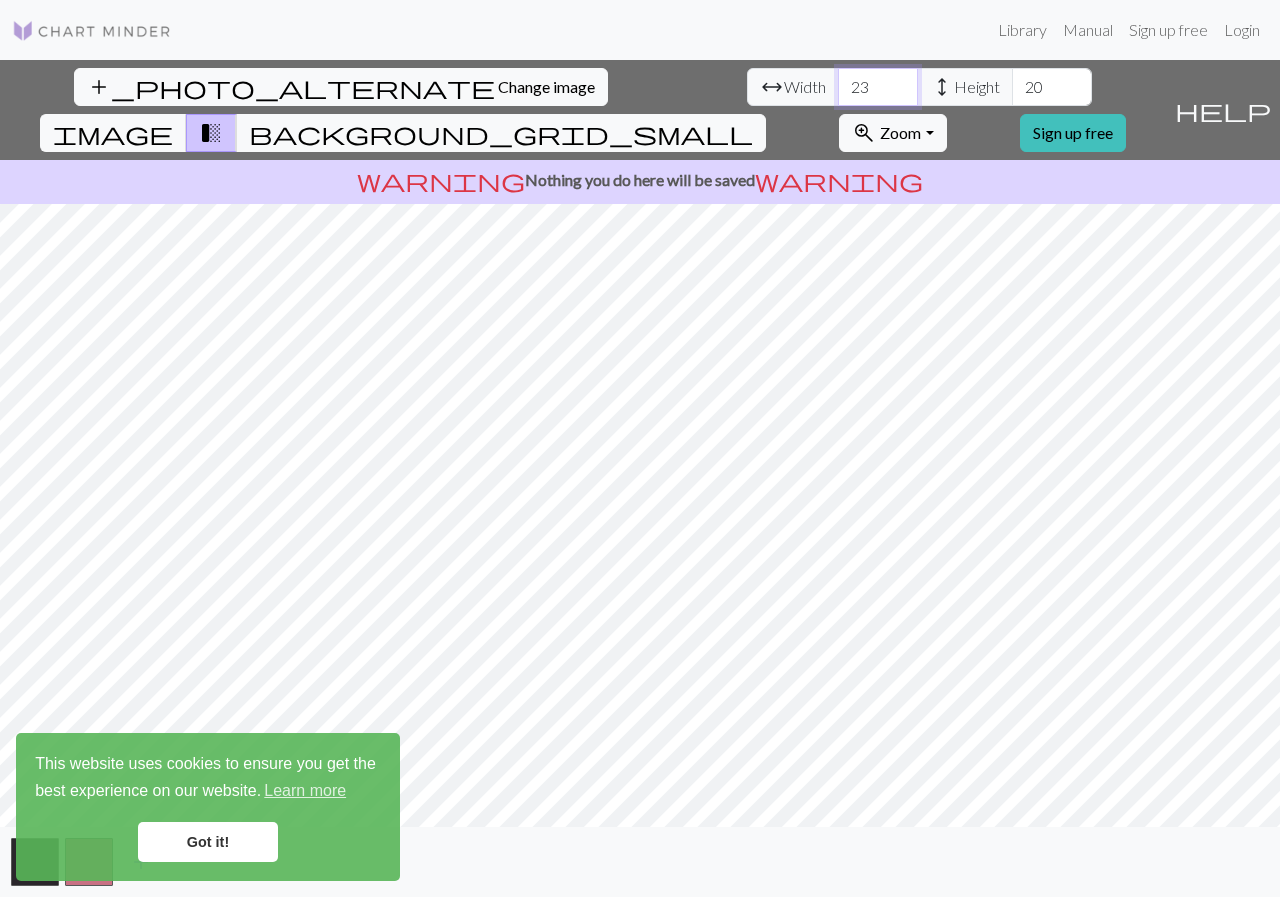 click on "23" at bounding box center (878, 87) 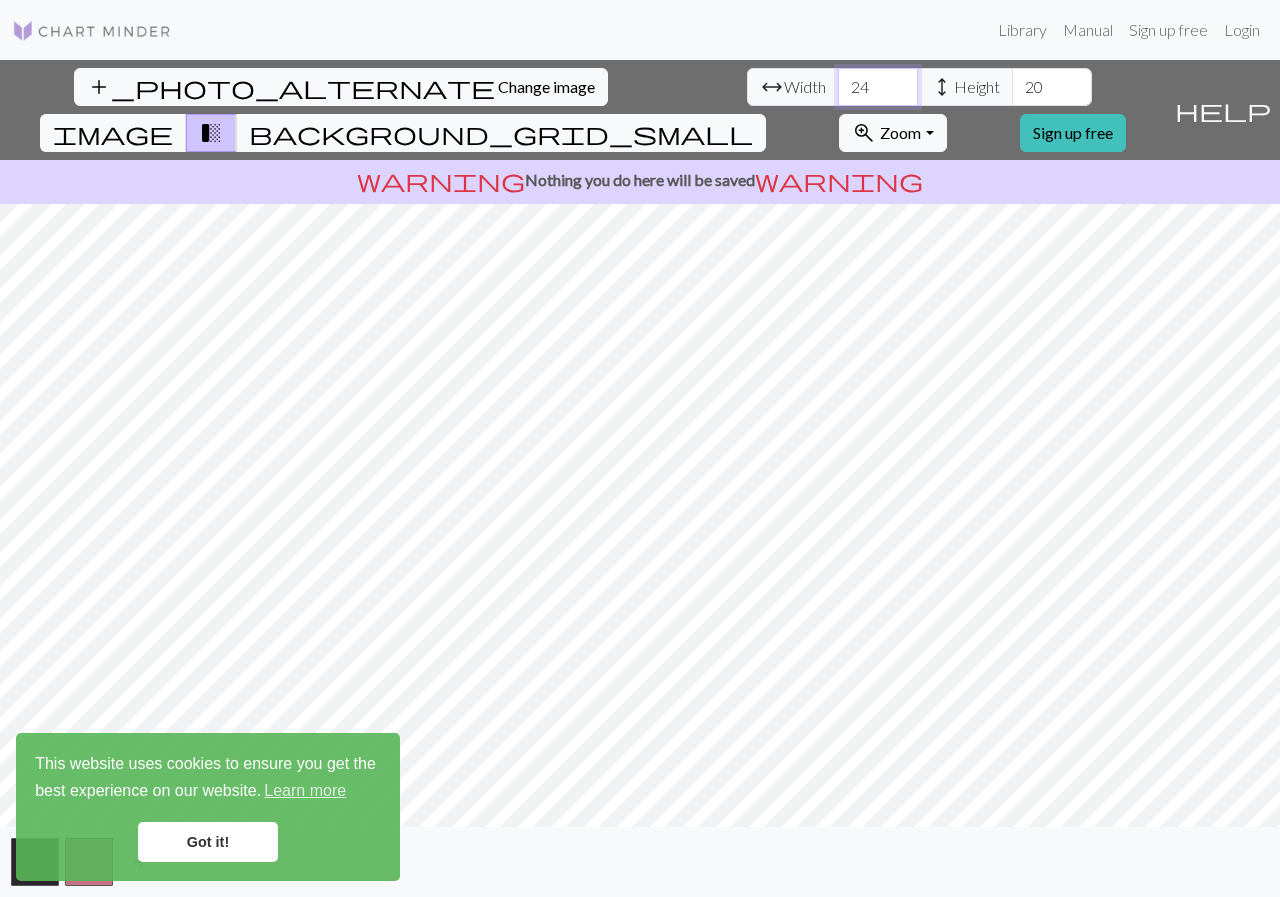click on "24" at bounding box center (878, 87) 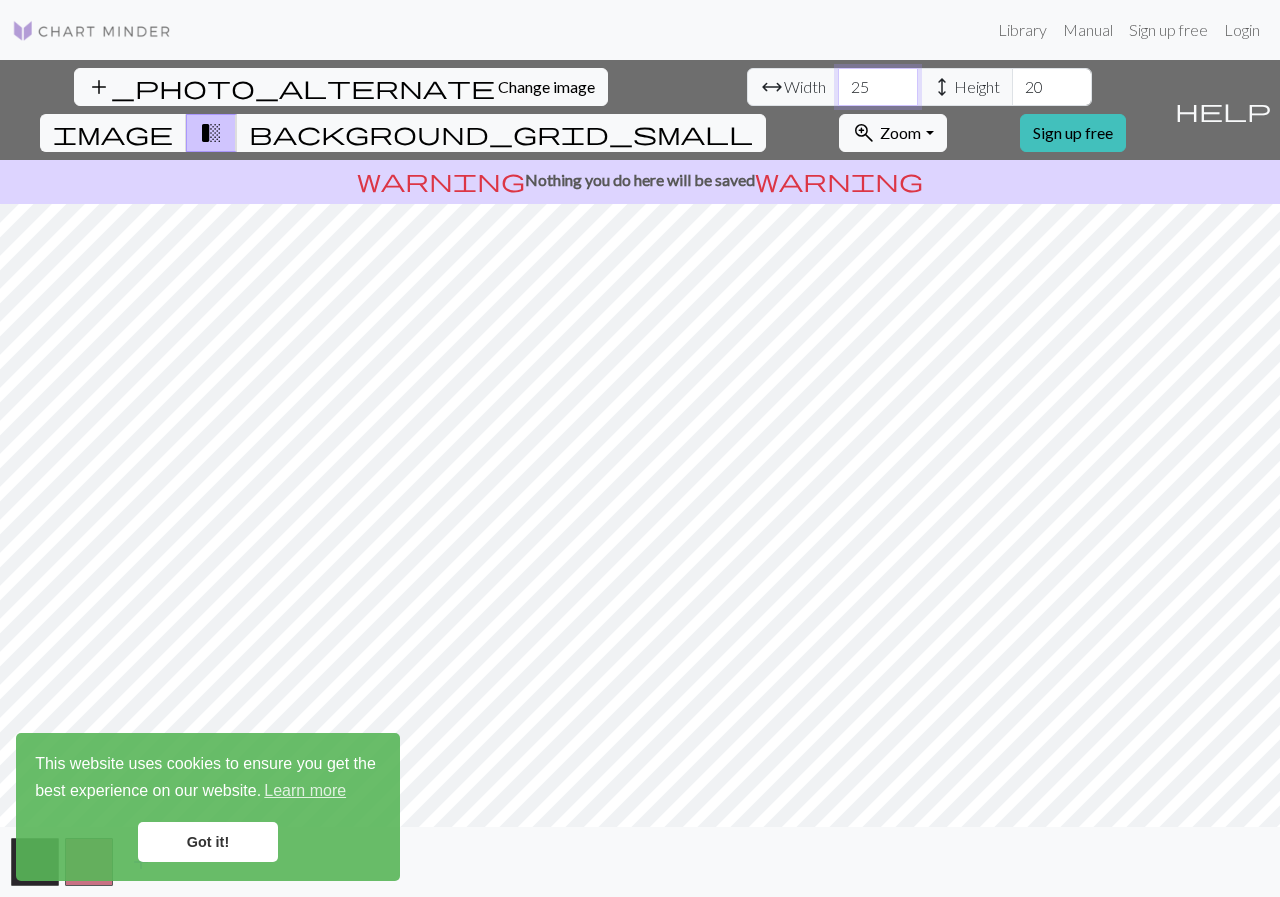 click on "25" at bounding box center (878, 87) 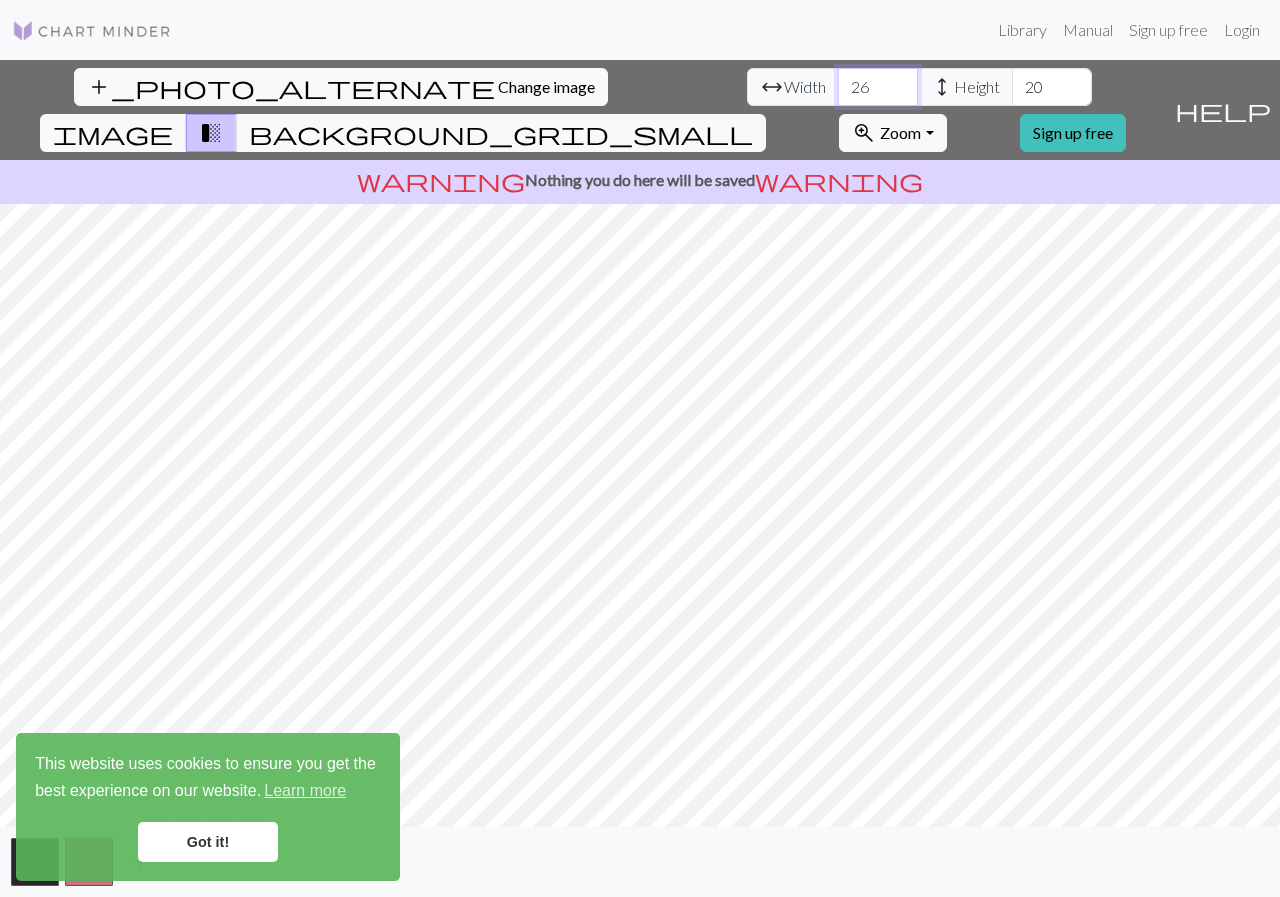 click on "26" at bounding box center [878, 87] 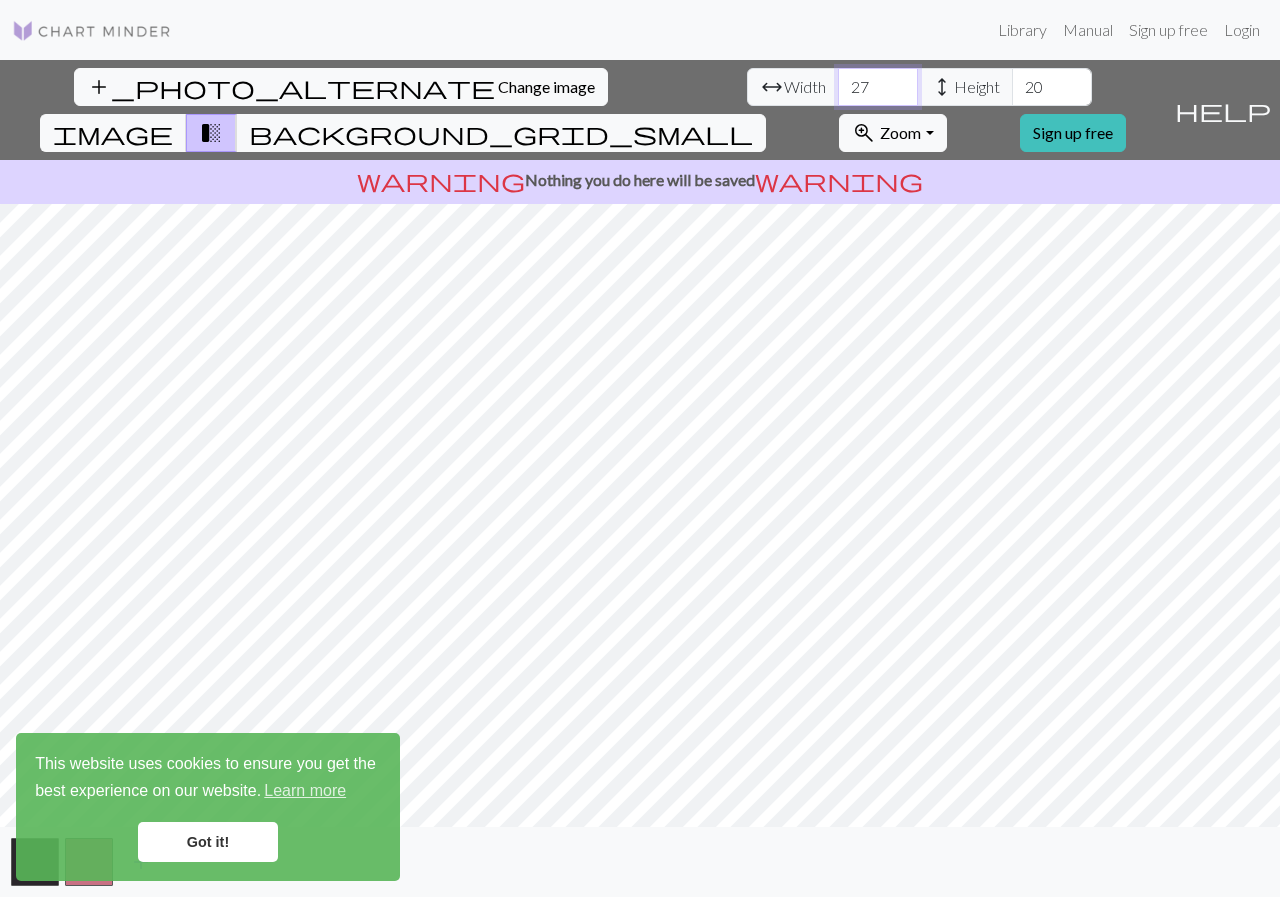 click on "27" at bounding box center [878, 87] 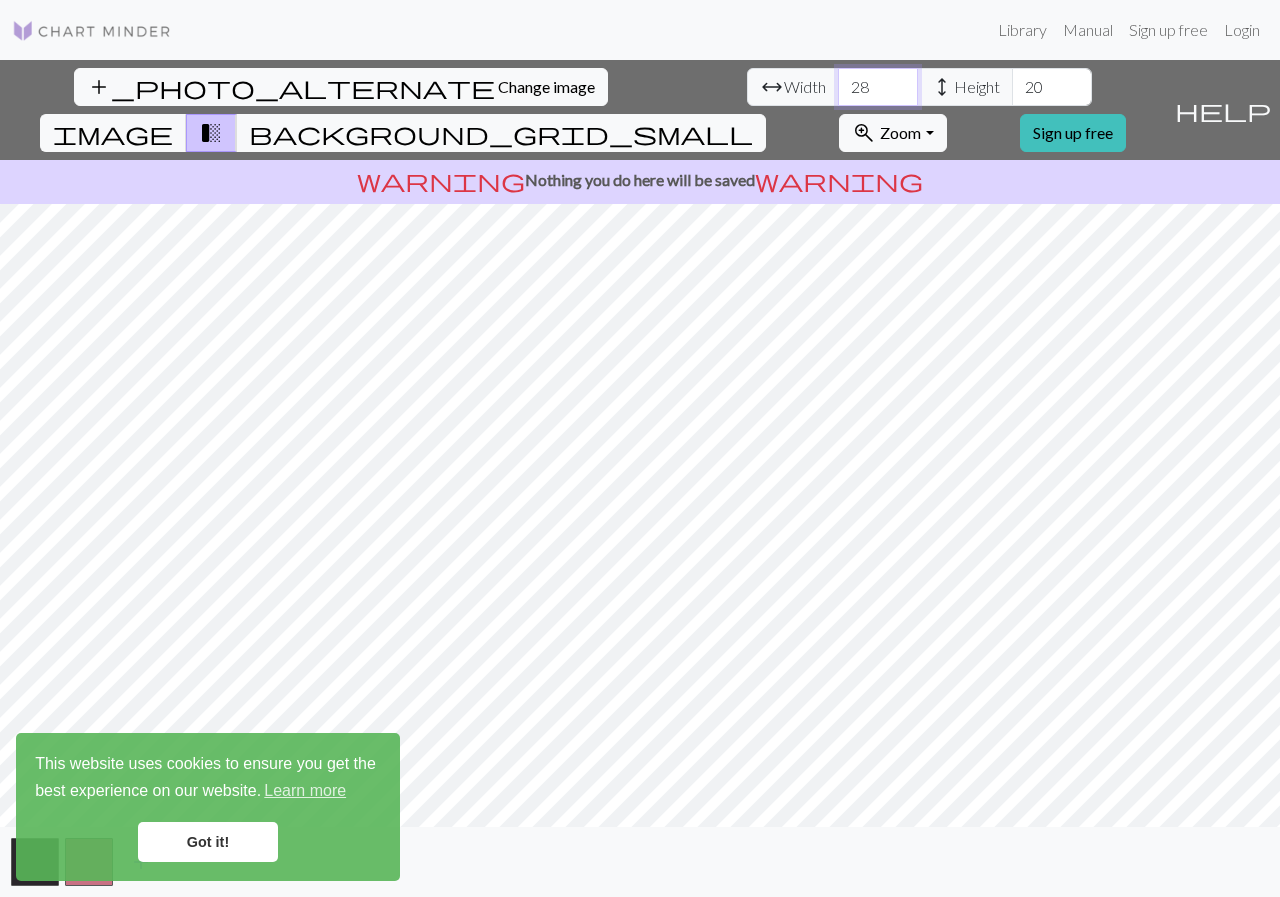 click on "28" at bounding box center [878, 87] 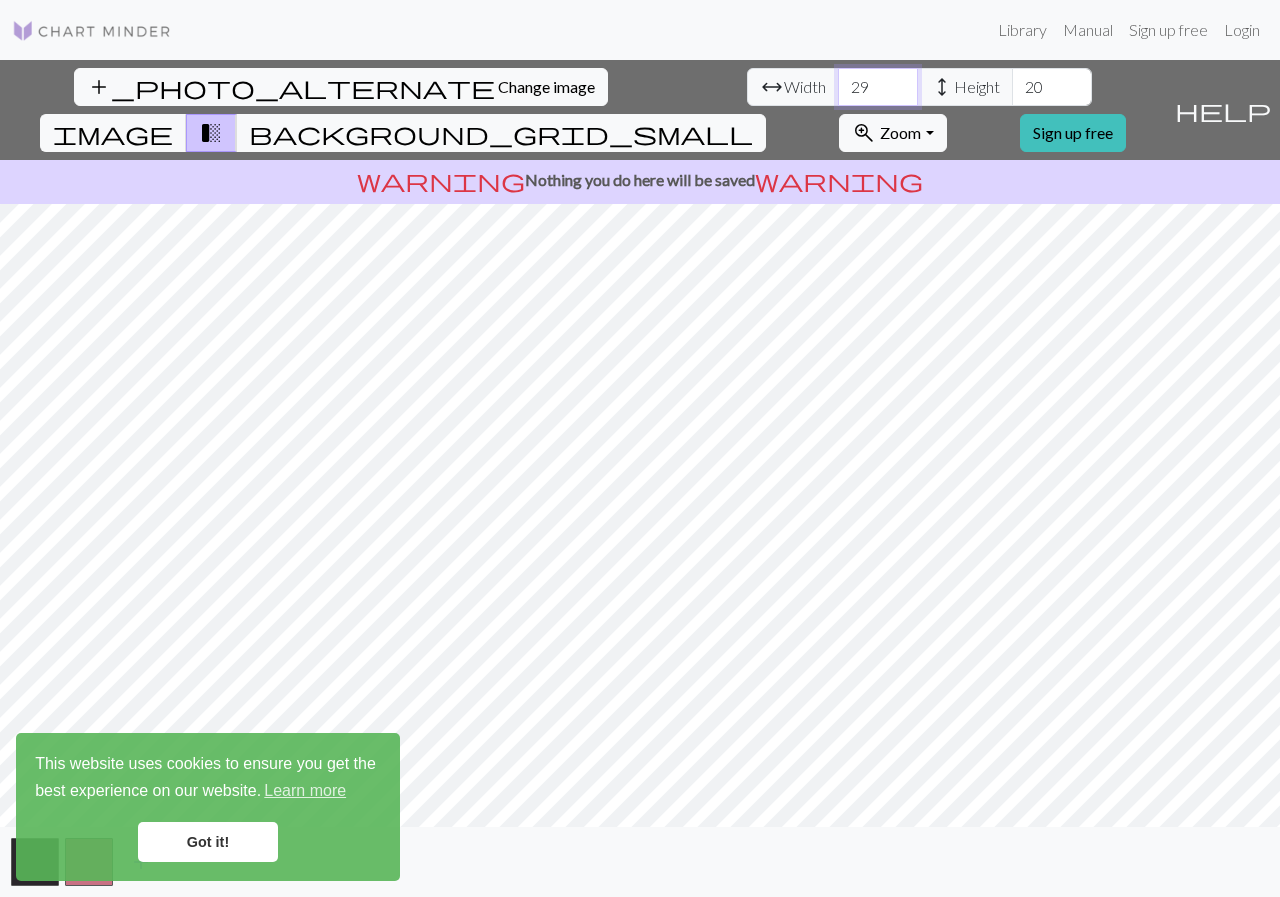 click on "29" at bounding box center (878, 87) 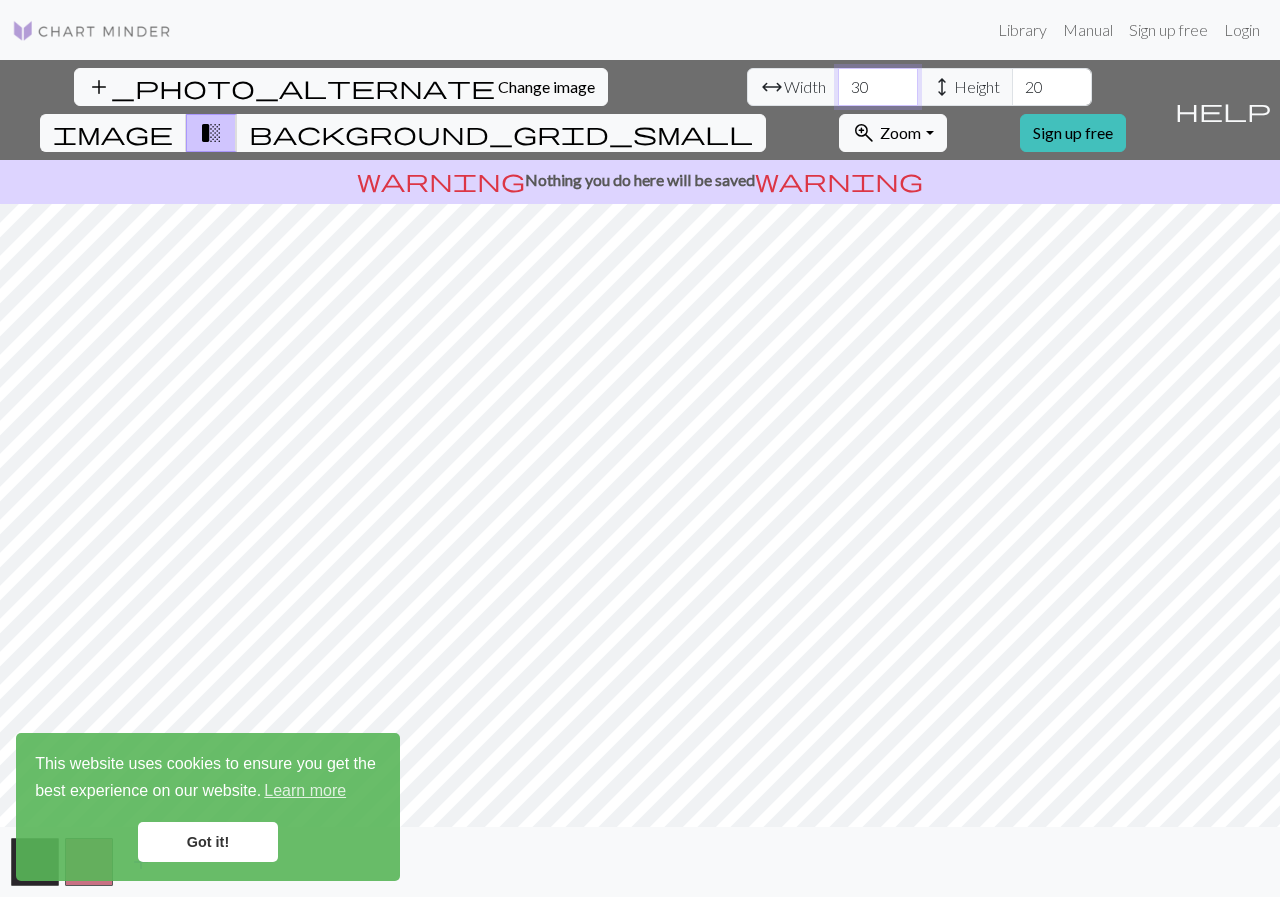 click on "30" at bounding box center (878, 87) 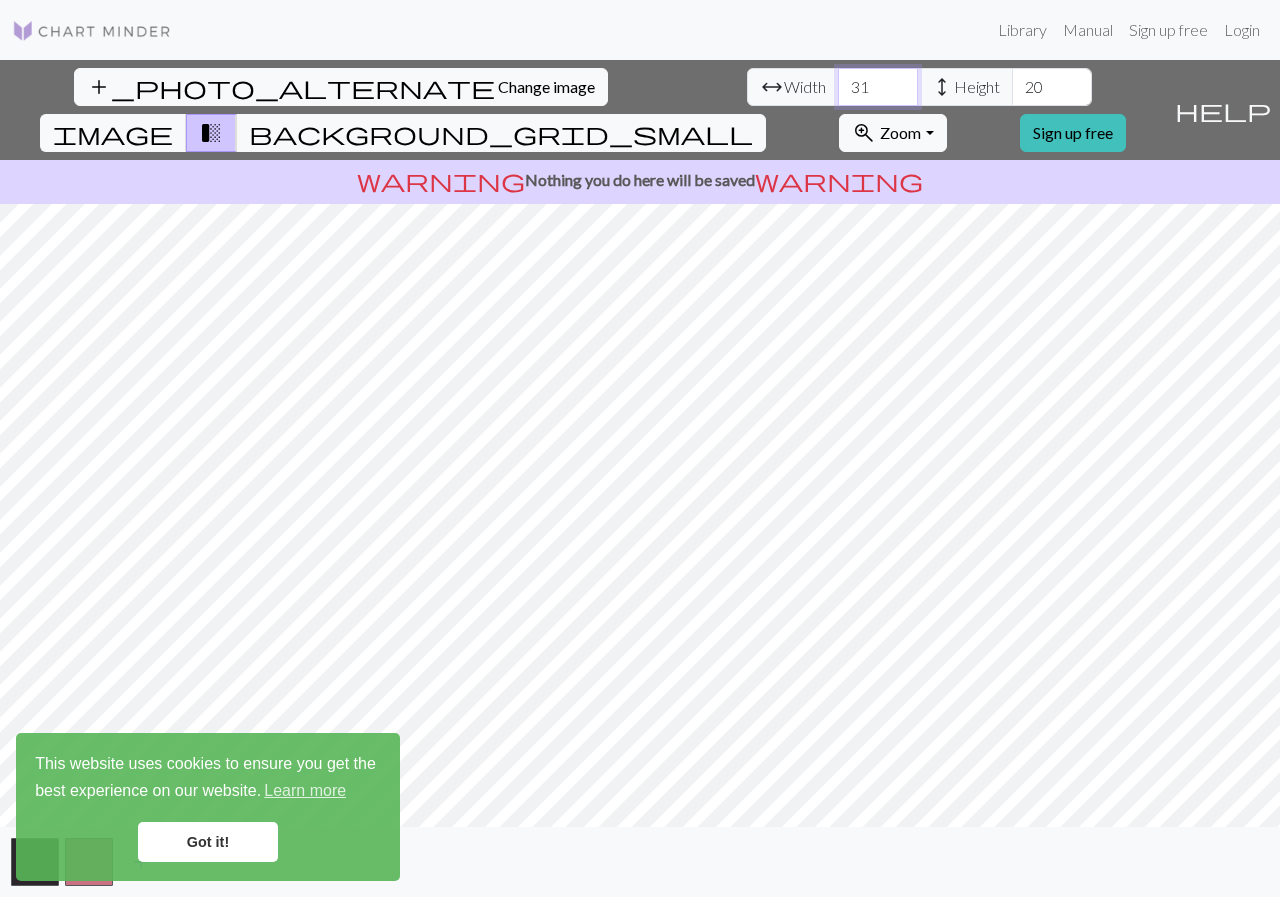 click on "31" at bounding box center [878, 87] 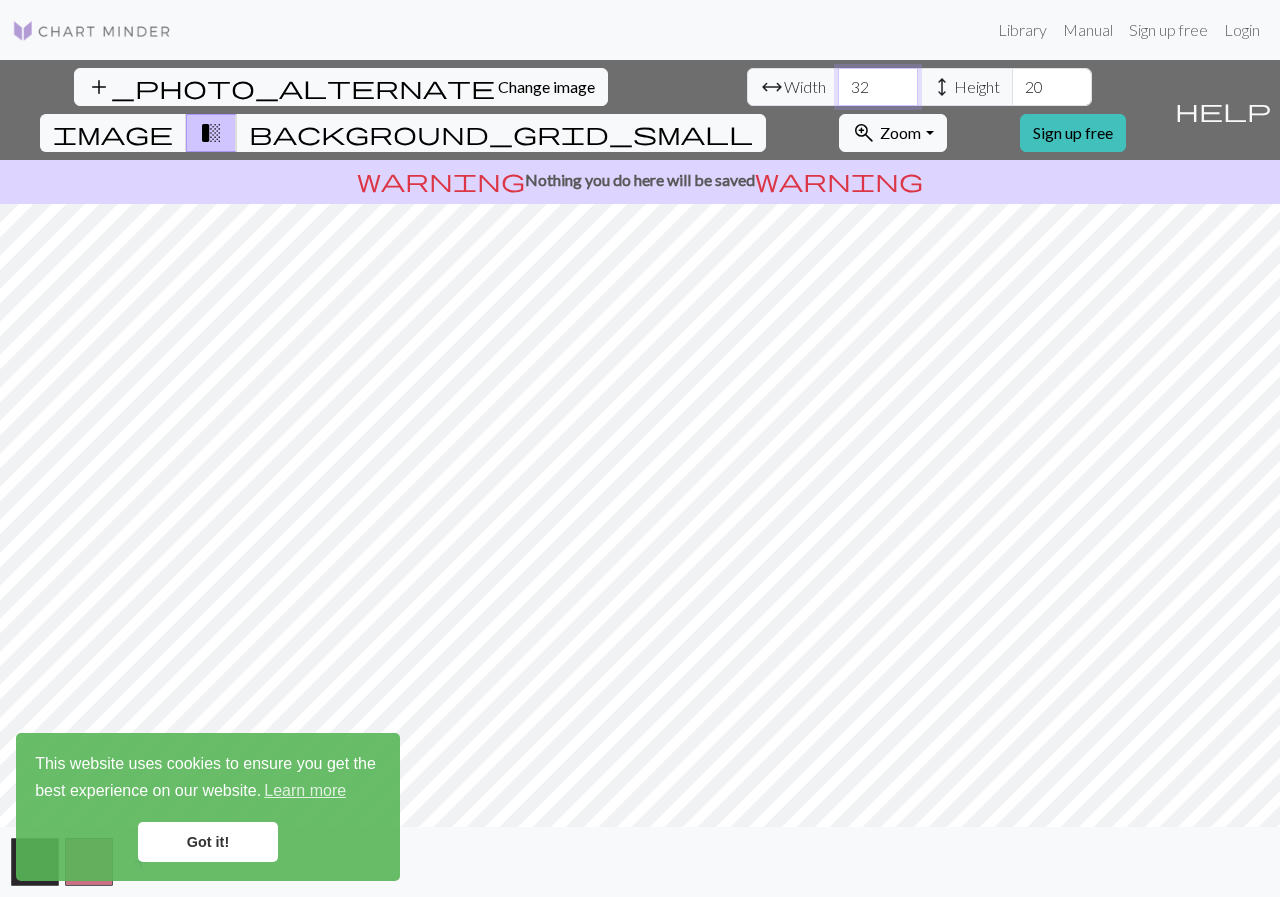 click on "32" at bounding box center (878, 87) 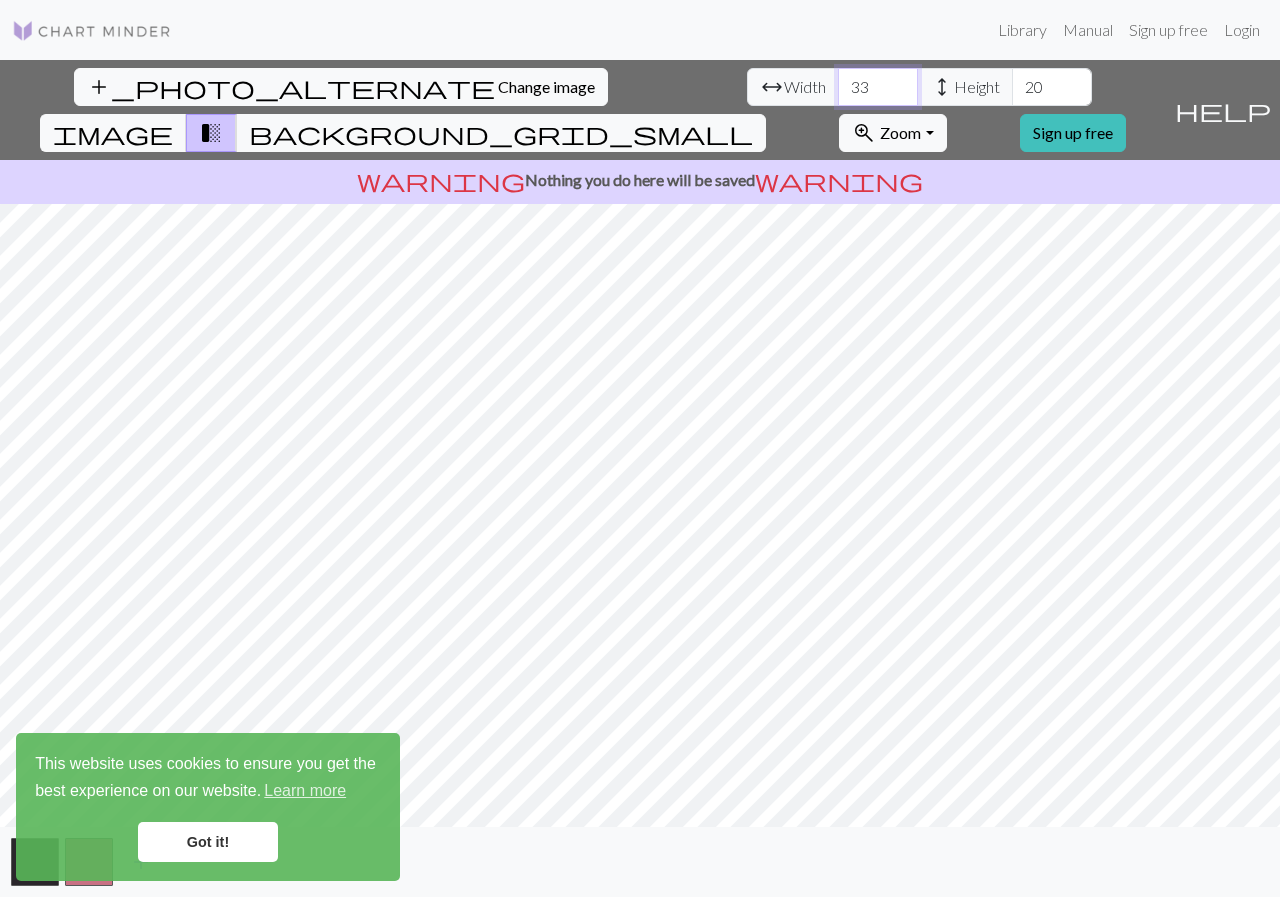 click on "33" at bounding box center [878, 87] 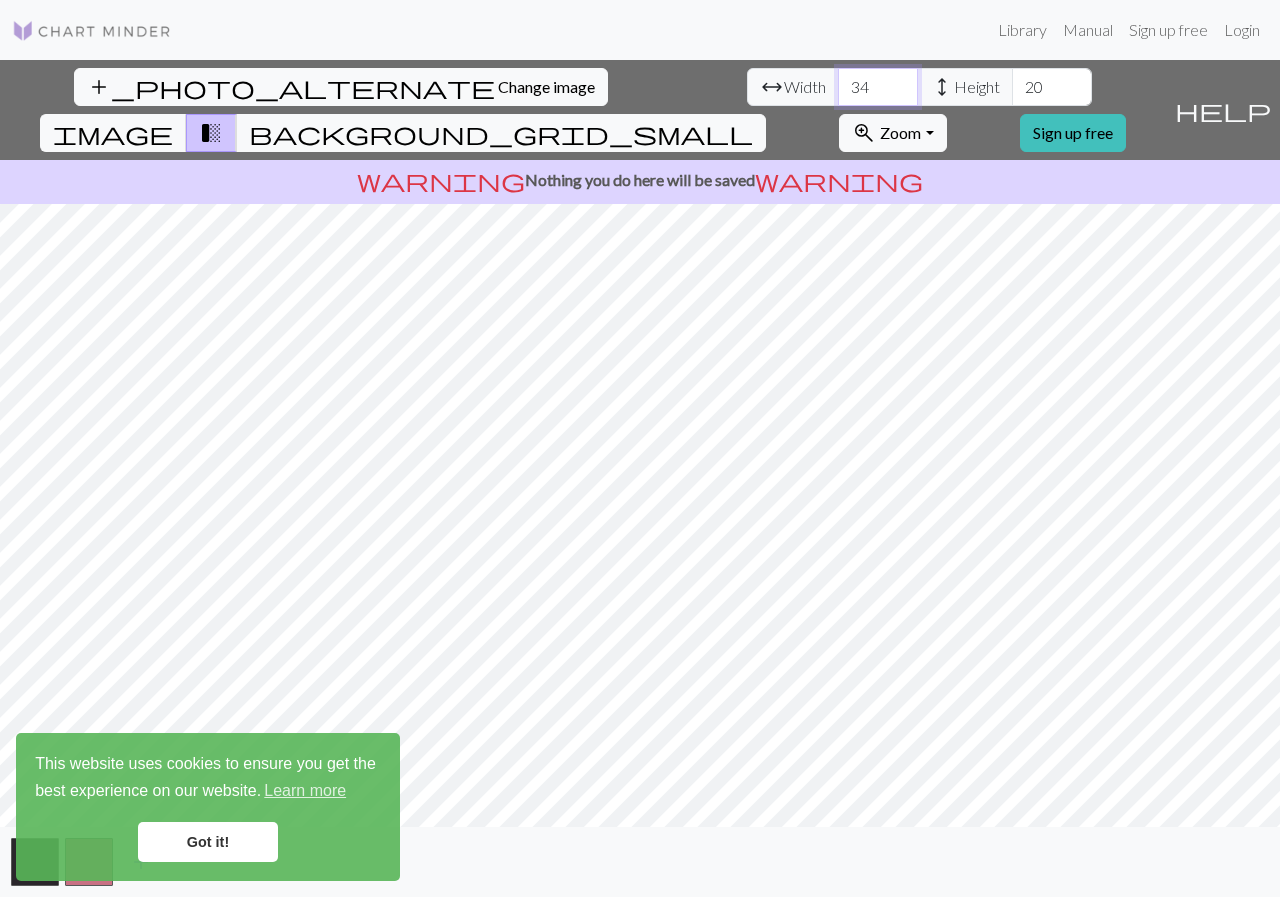 click on "34" at bounding box center [878, 87] 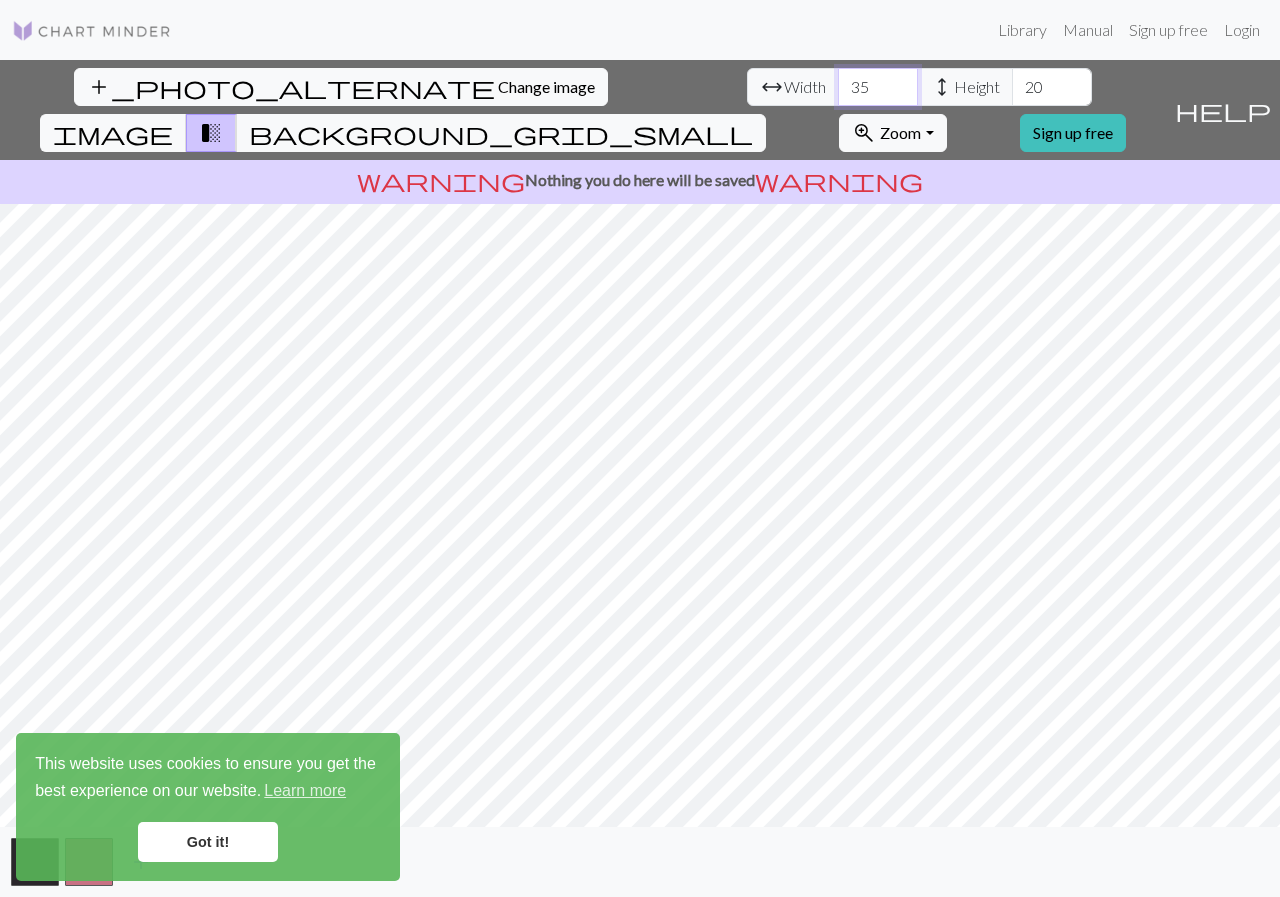 click on "35" at bounding box center (878, 87) 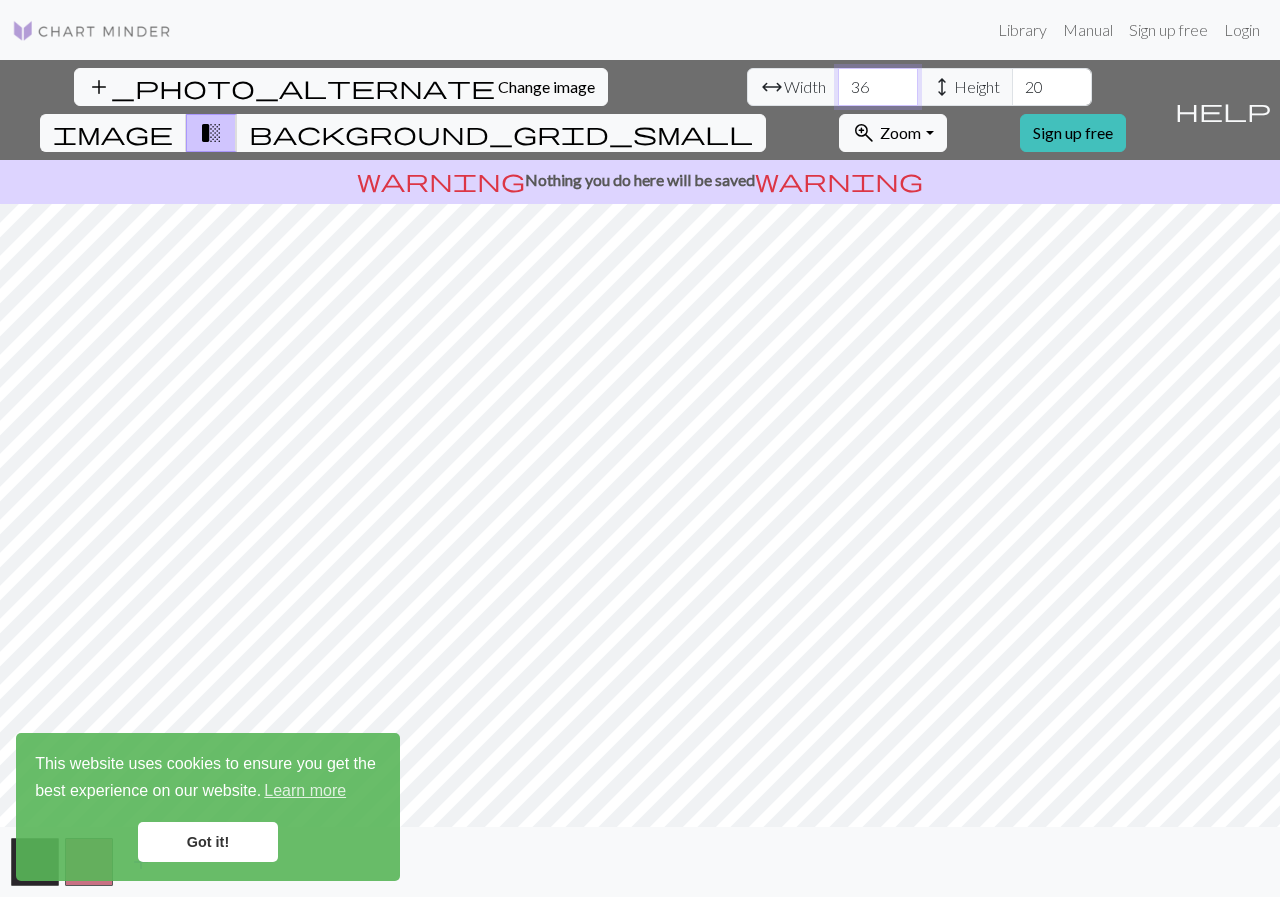 click on "36" at bounding box center (878, 87) 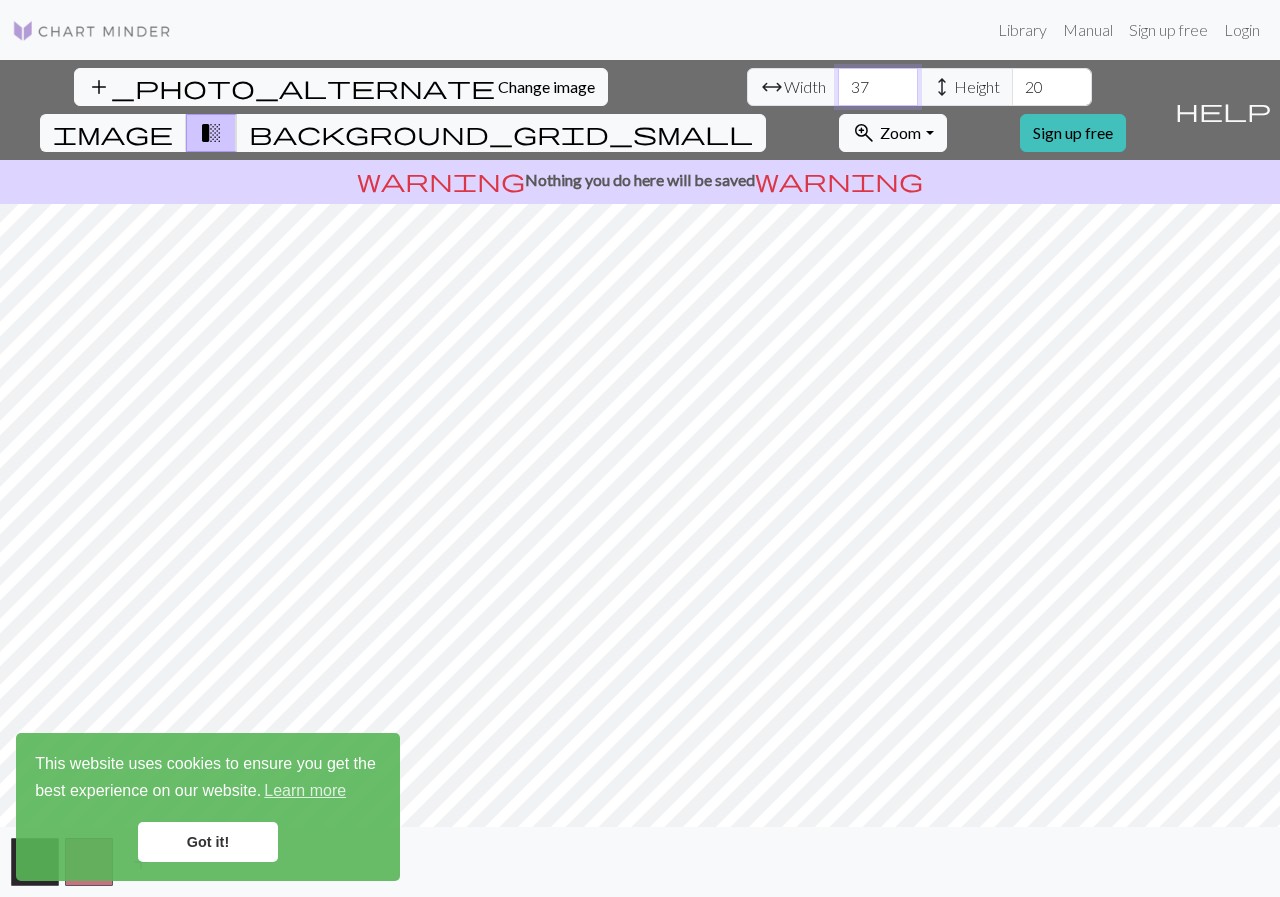 click on "37" at bounding box center (878, 87) 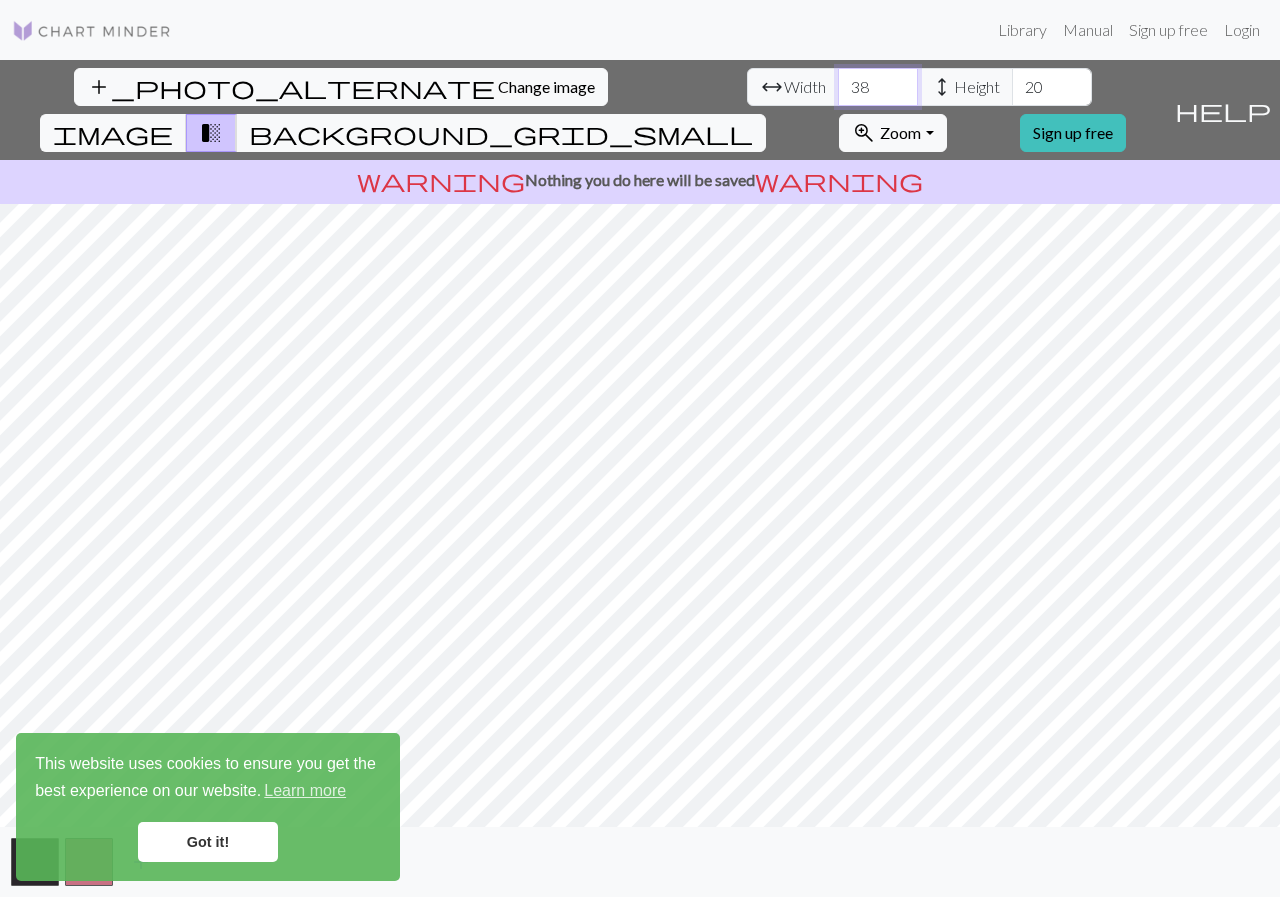 click on "38" at bounding box center (878, 87) 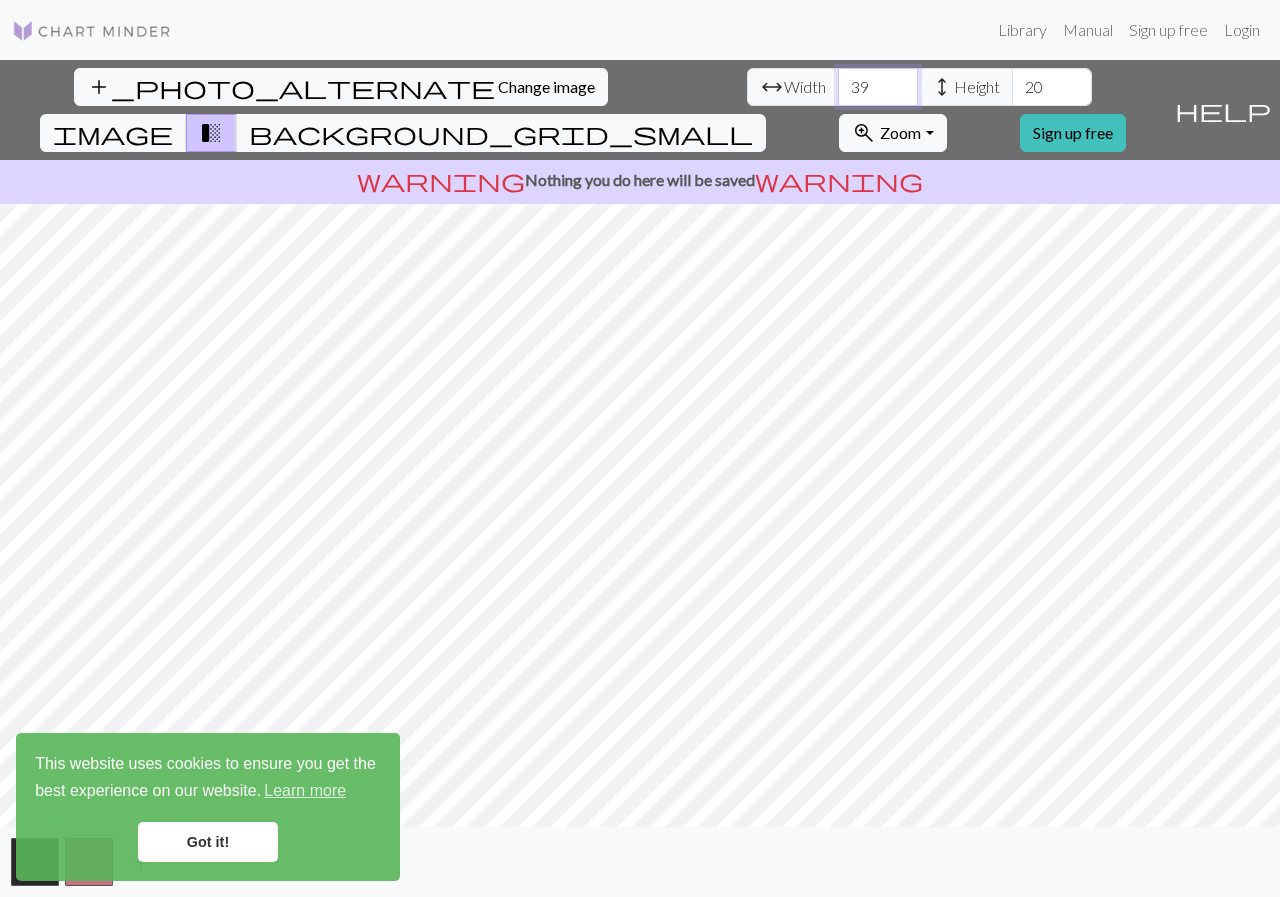 click on "39" at bounding box center (878, 87) 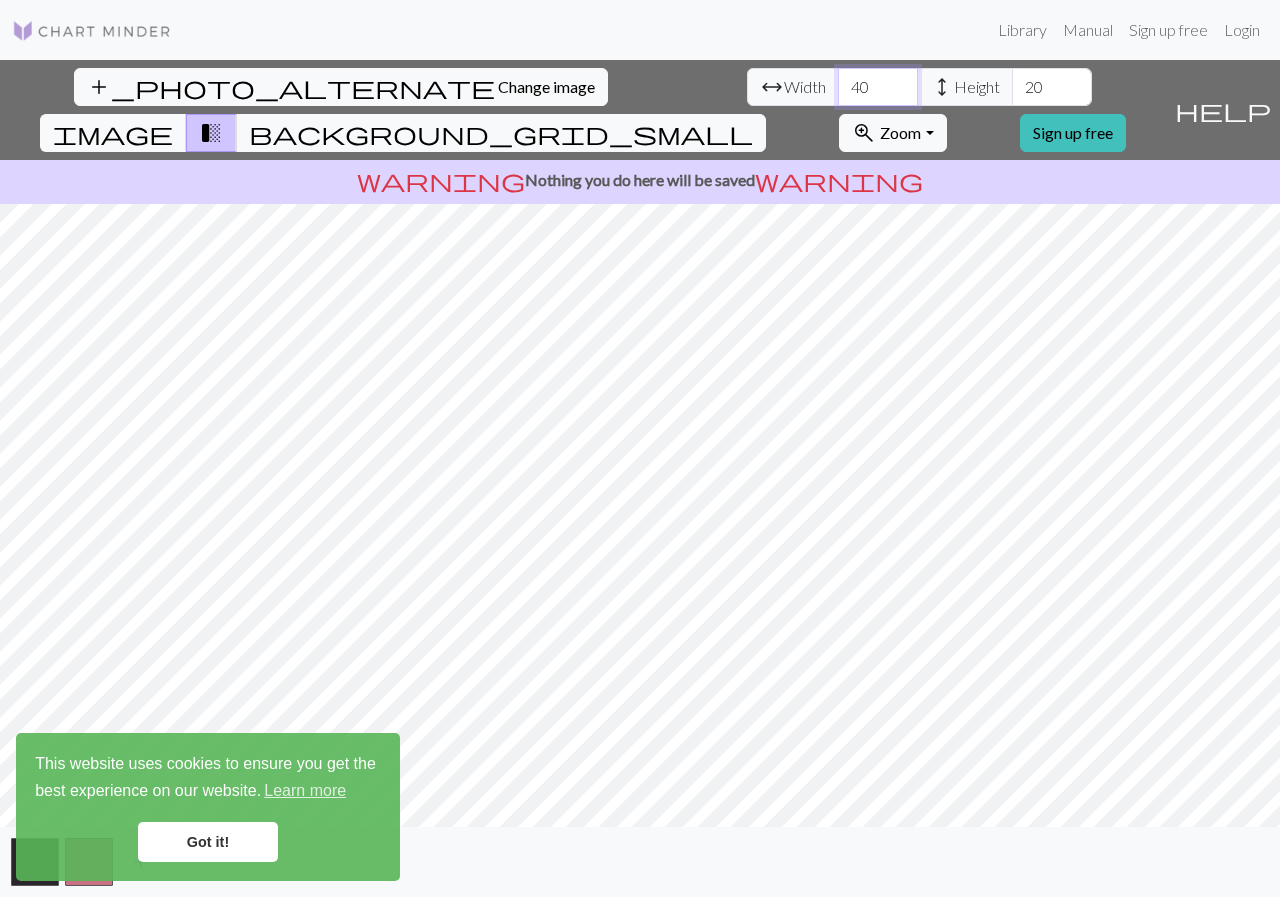 type on "40" 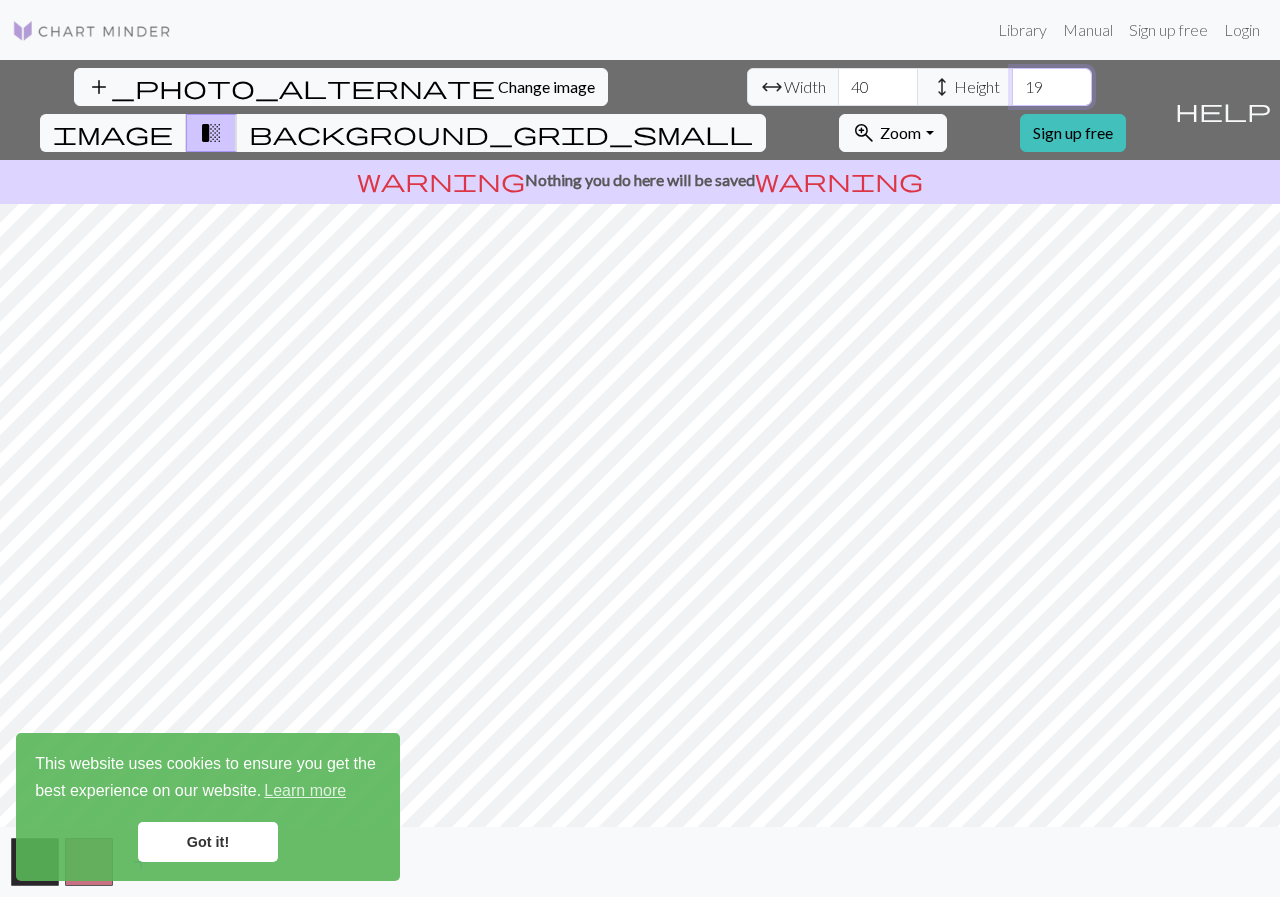 click on "19" at bounding box center [1052, 87] 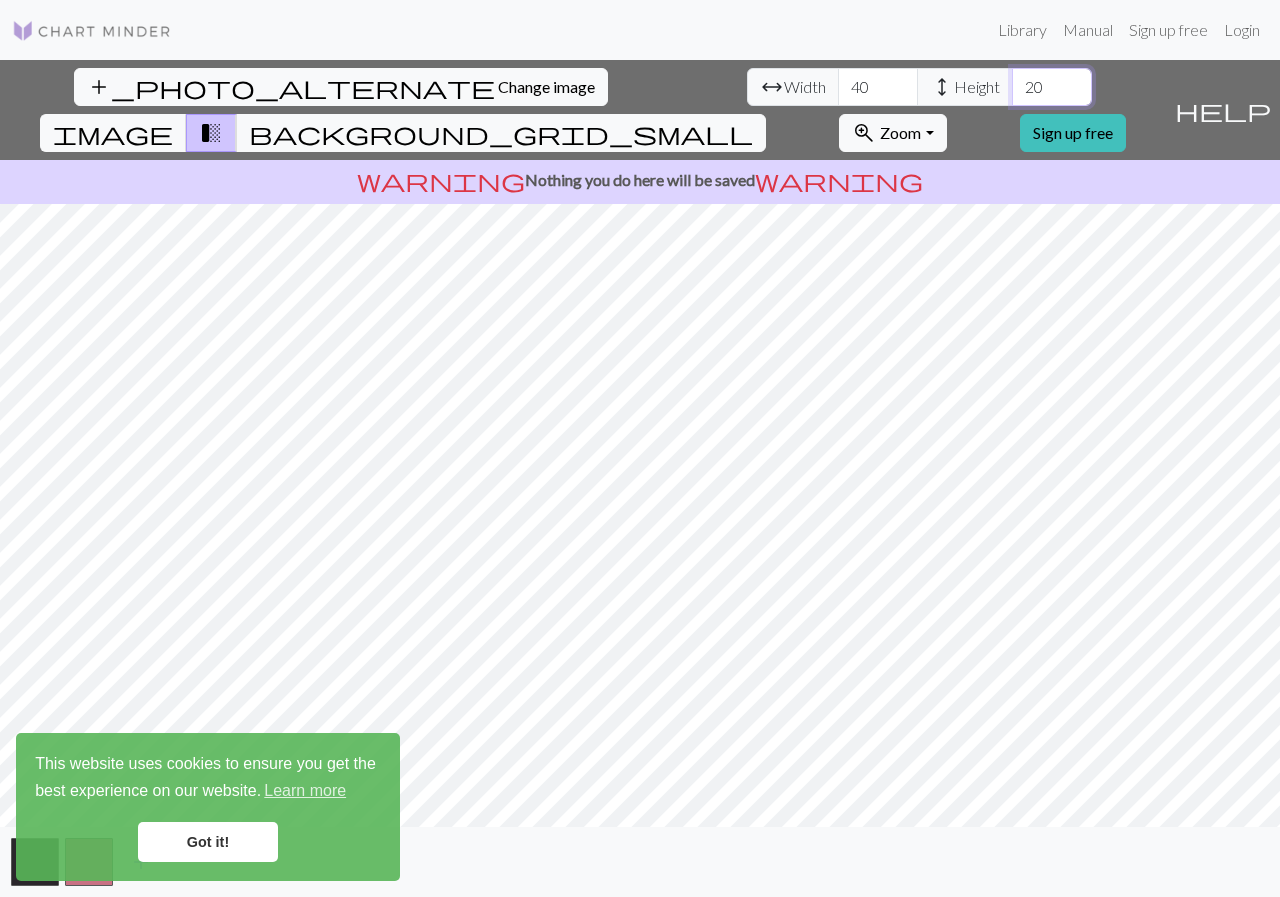 click on "20" at bounding box center [1052, 87] 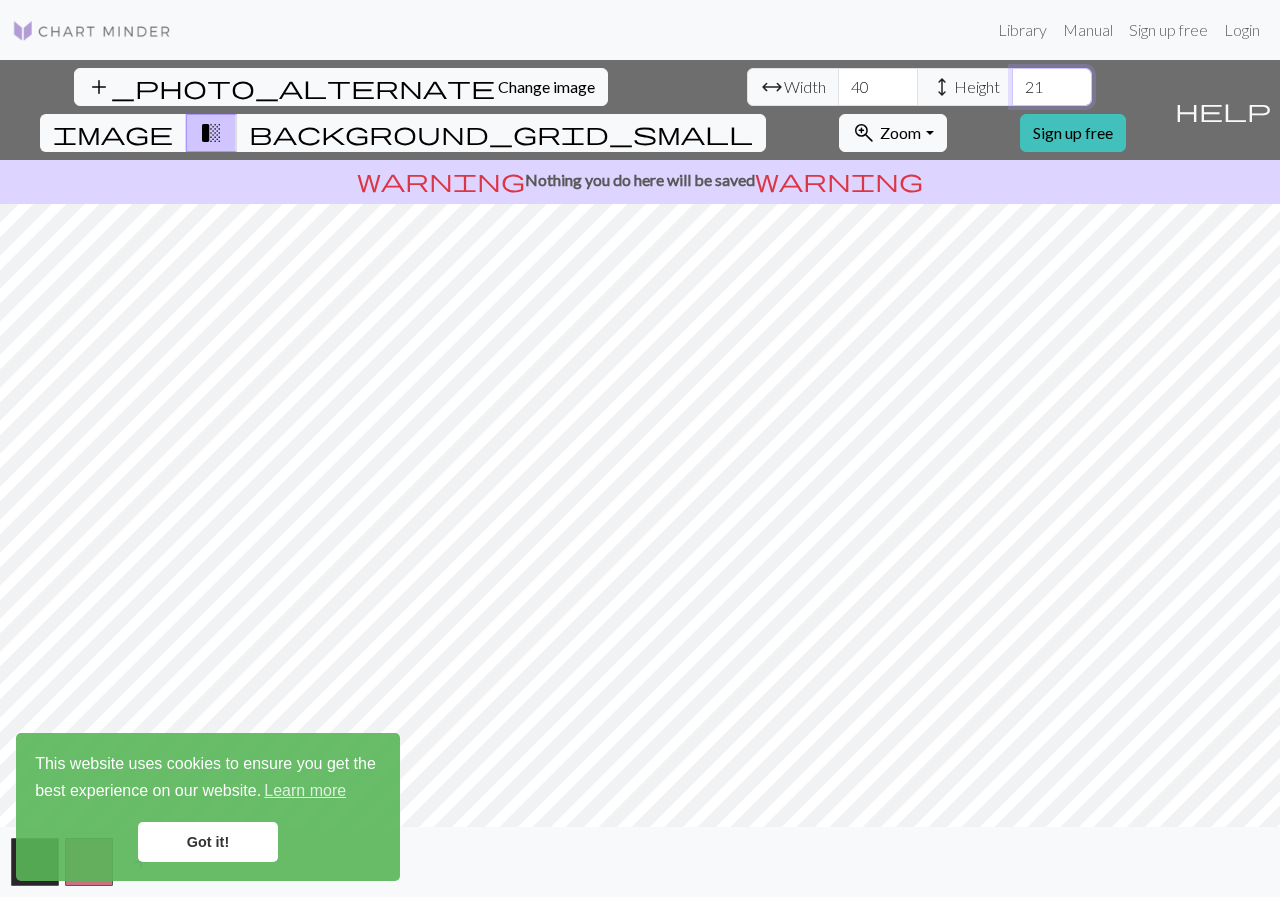 click on "21" at bounding box center (1052, 87) 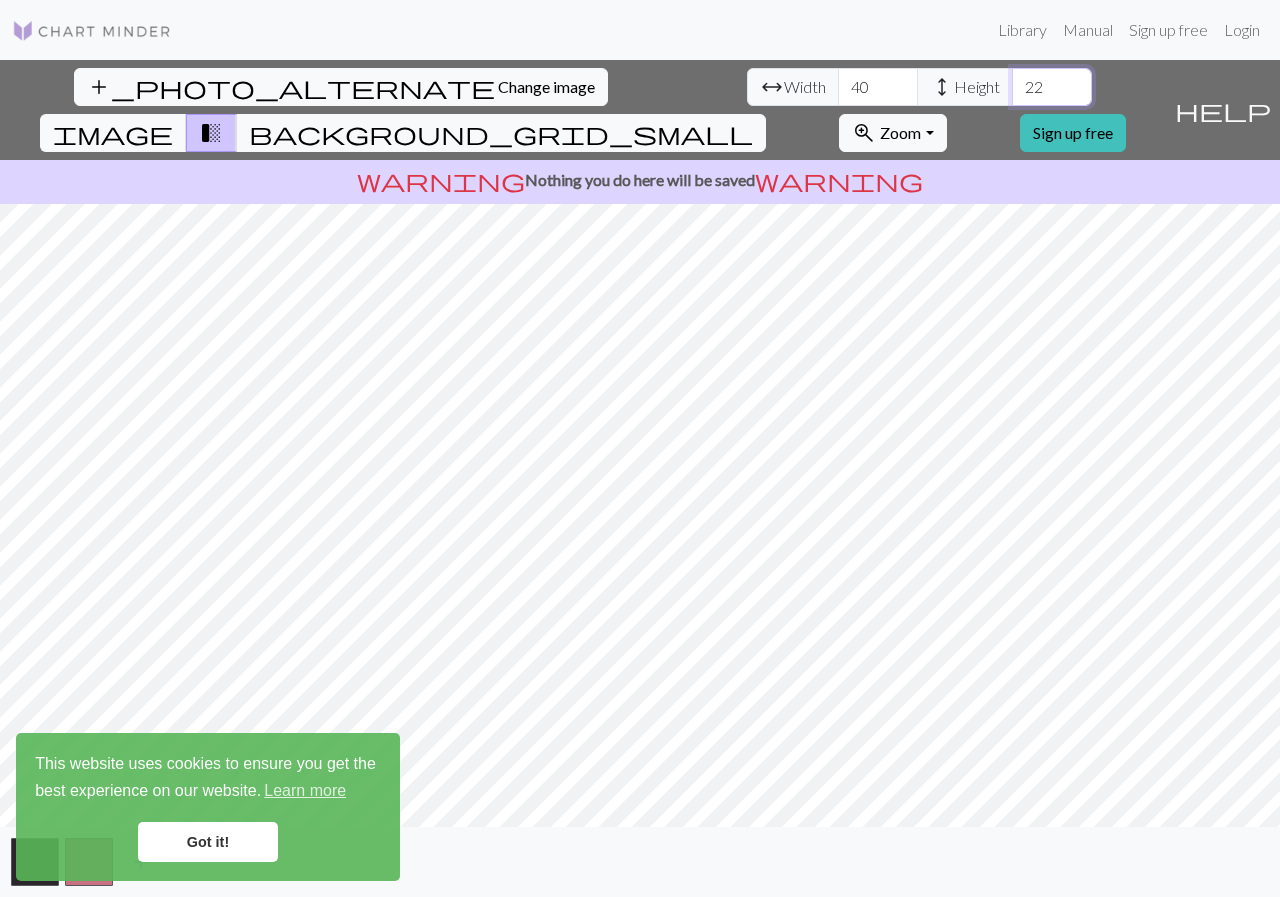 click on "22" at bounding box center [1052, 87] 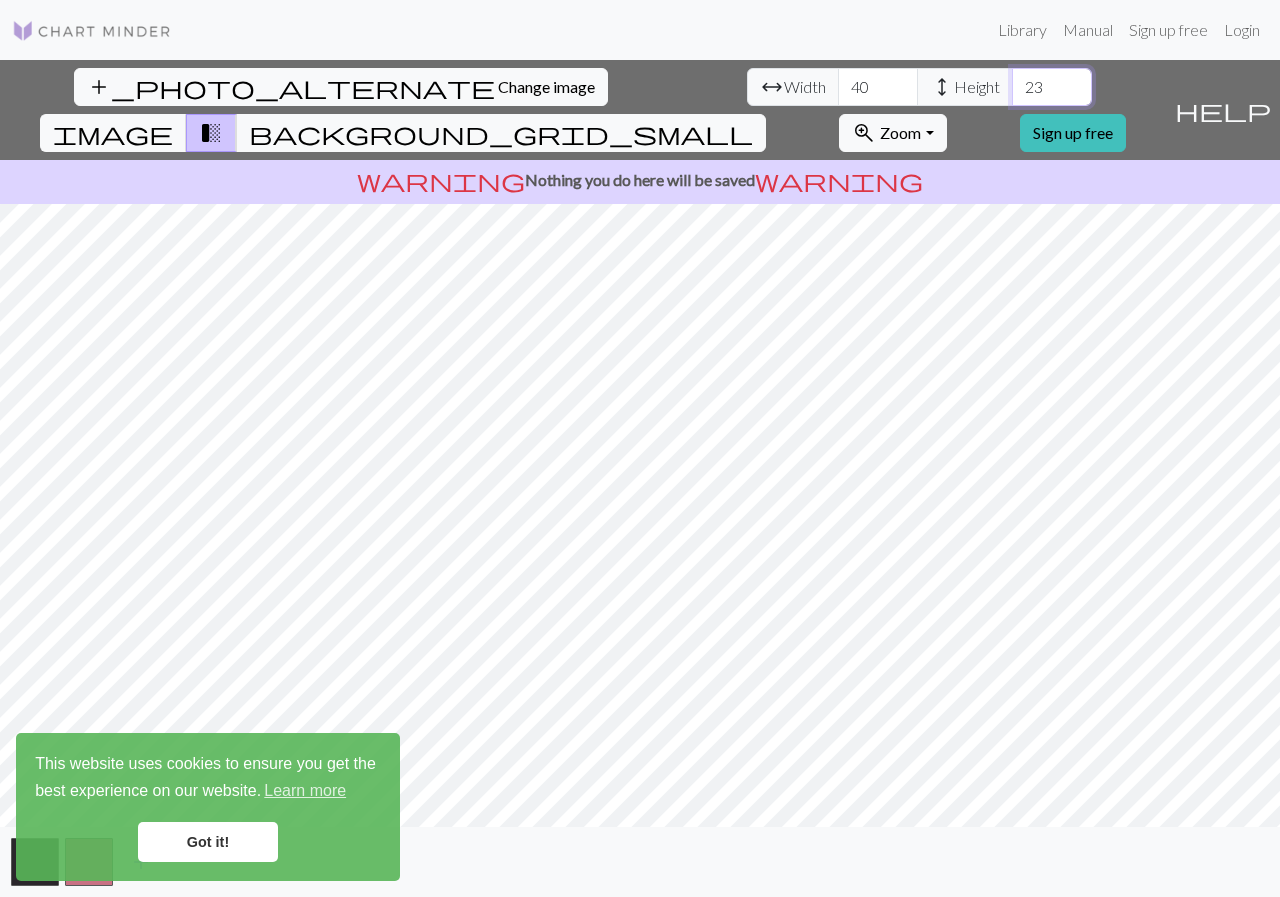 click on "23" at bounding box center [1052, 87] 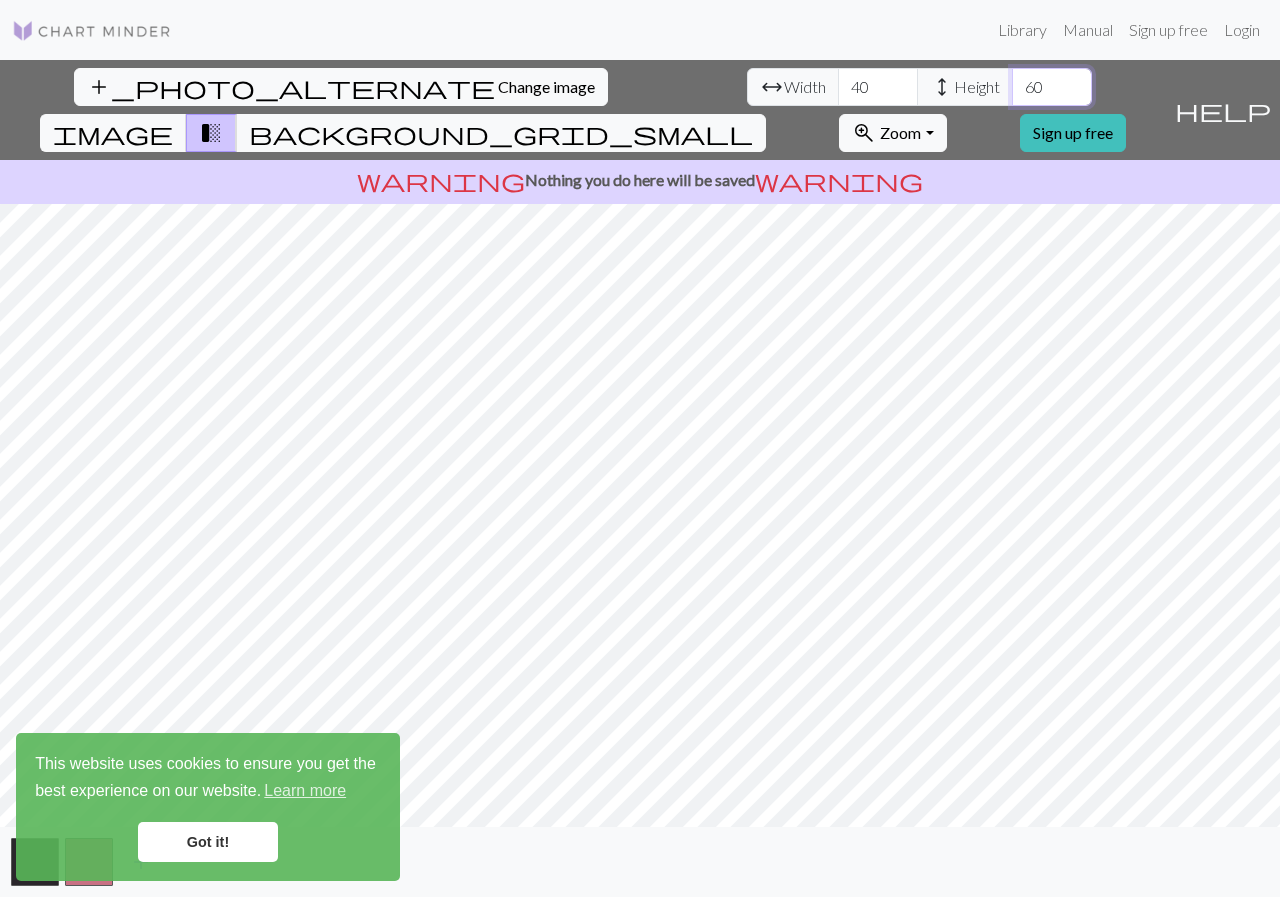 type on "60" 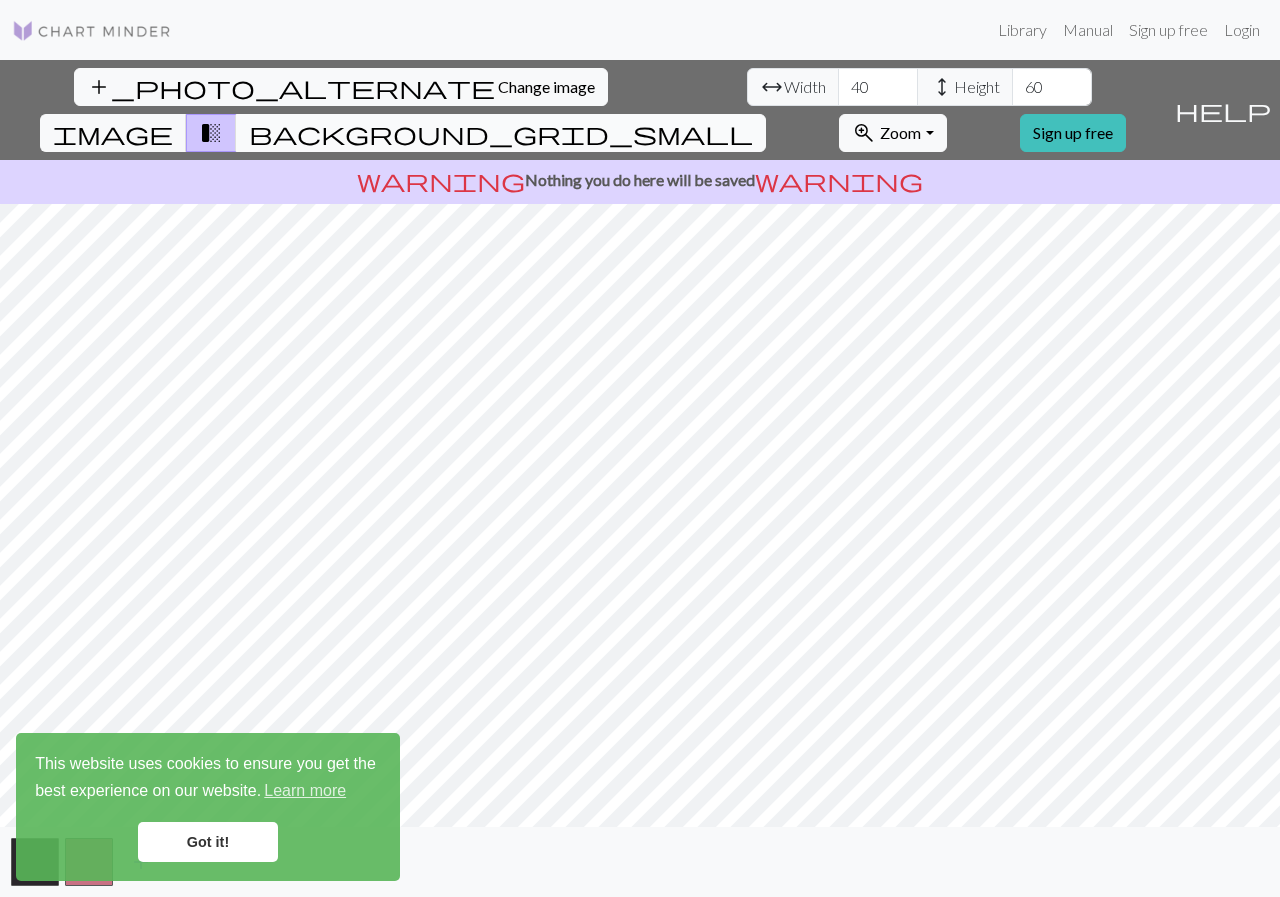 click on "background_grid_small" at bounding box center [501, 133] 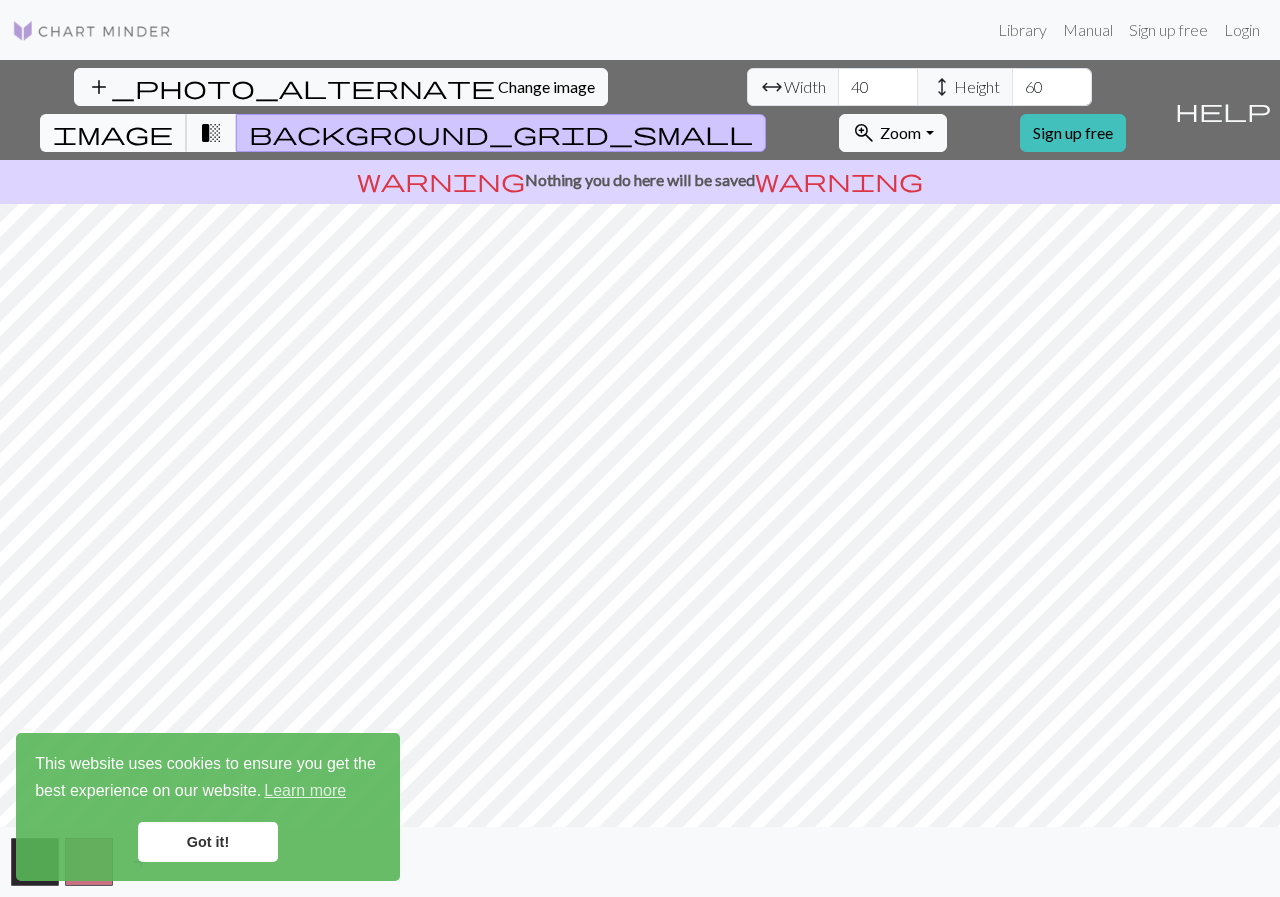 click on "image" at bounding box center (113, 133) 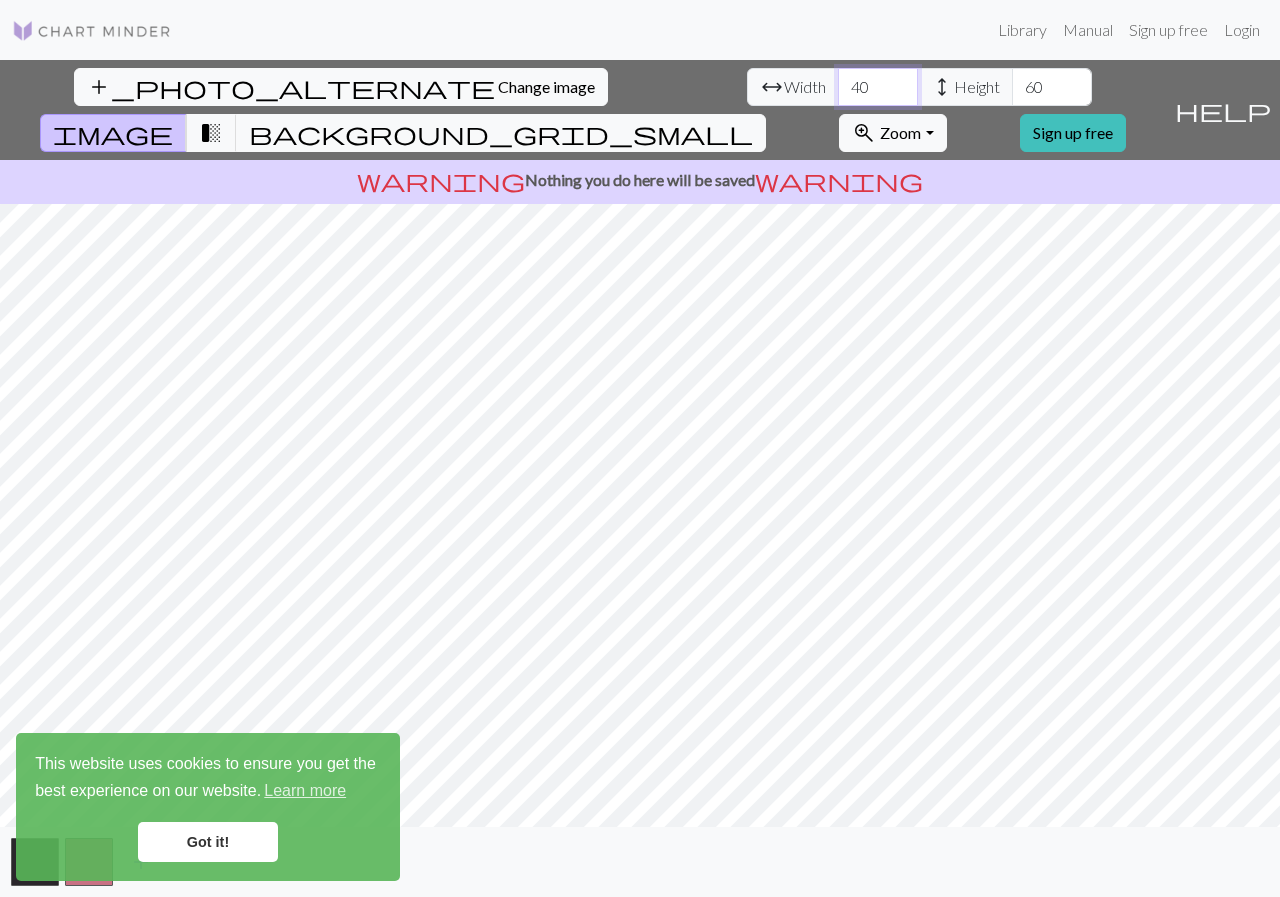 drag, startPoint x: 393, startPoint y: 93, endPoint x: 256, endPoint y: 76, distance: 138.05072 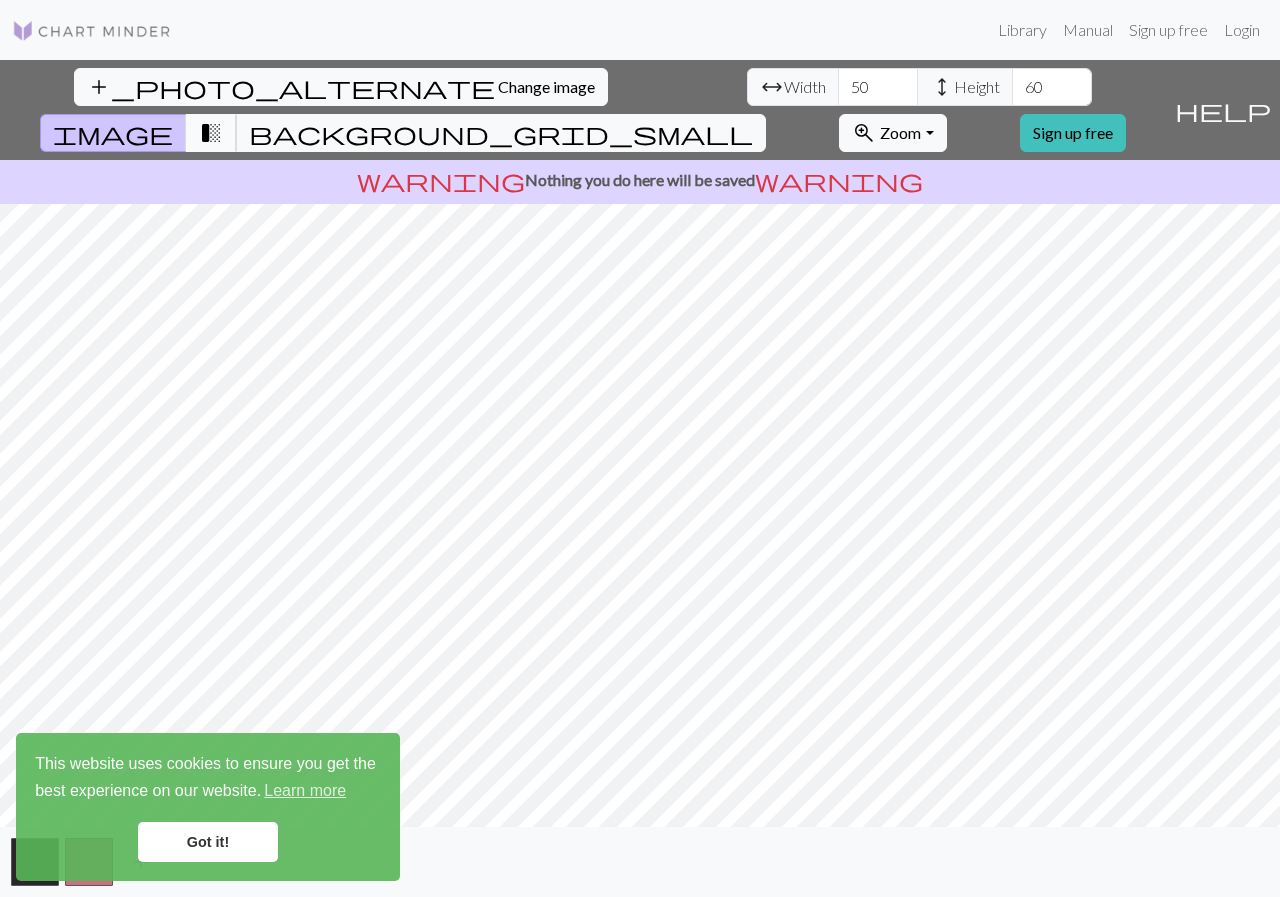 click on "transition_fade" at bounding box center (211, 133) 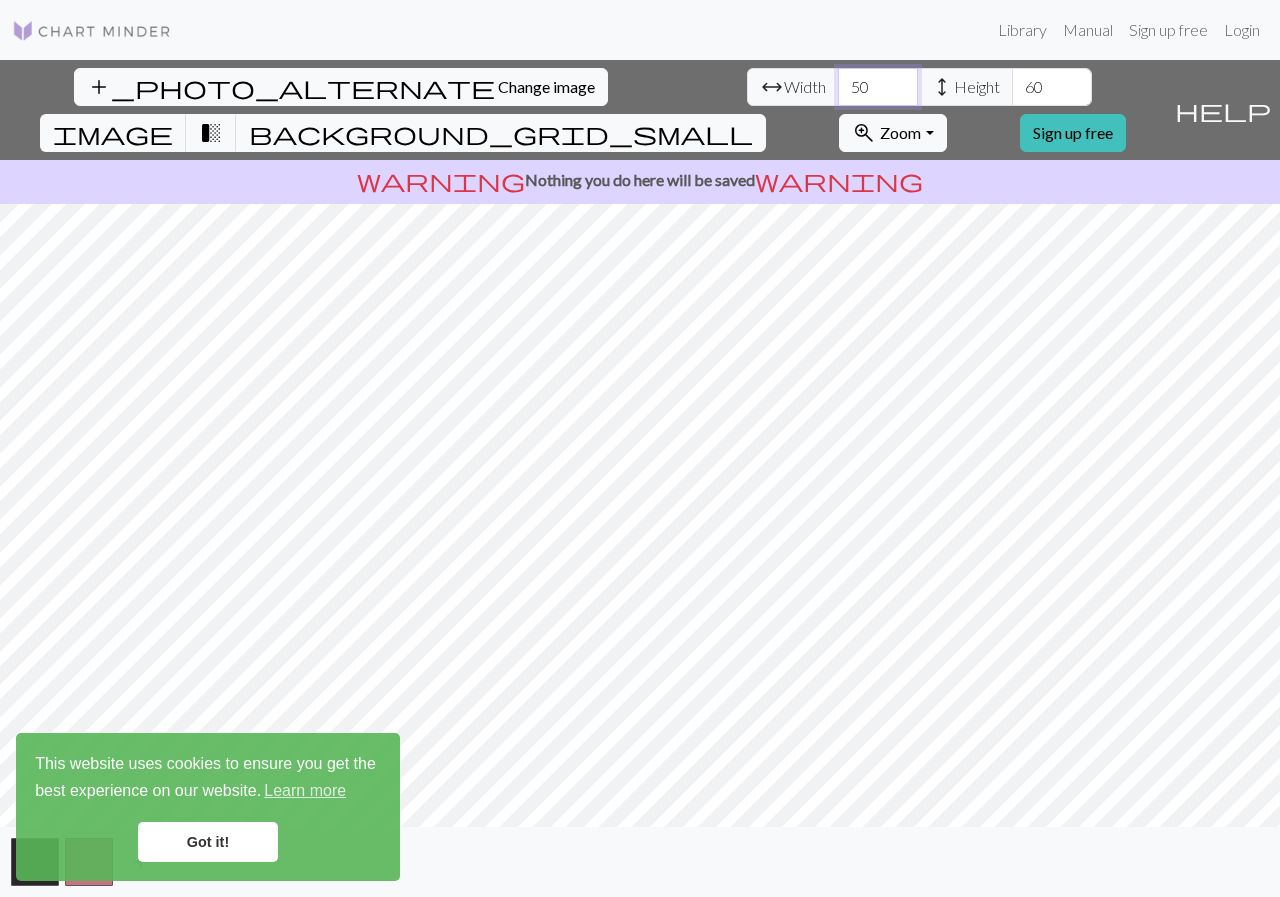 click on "50" at bounding box center (878, 87) 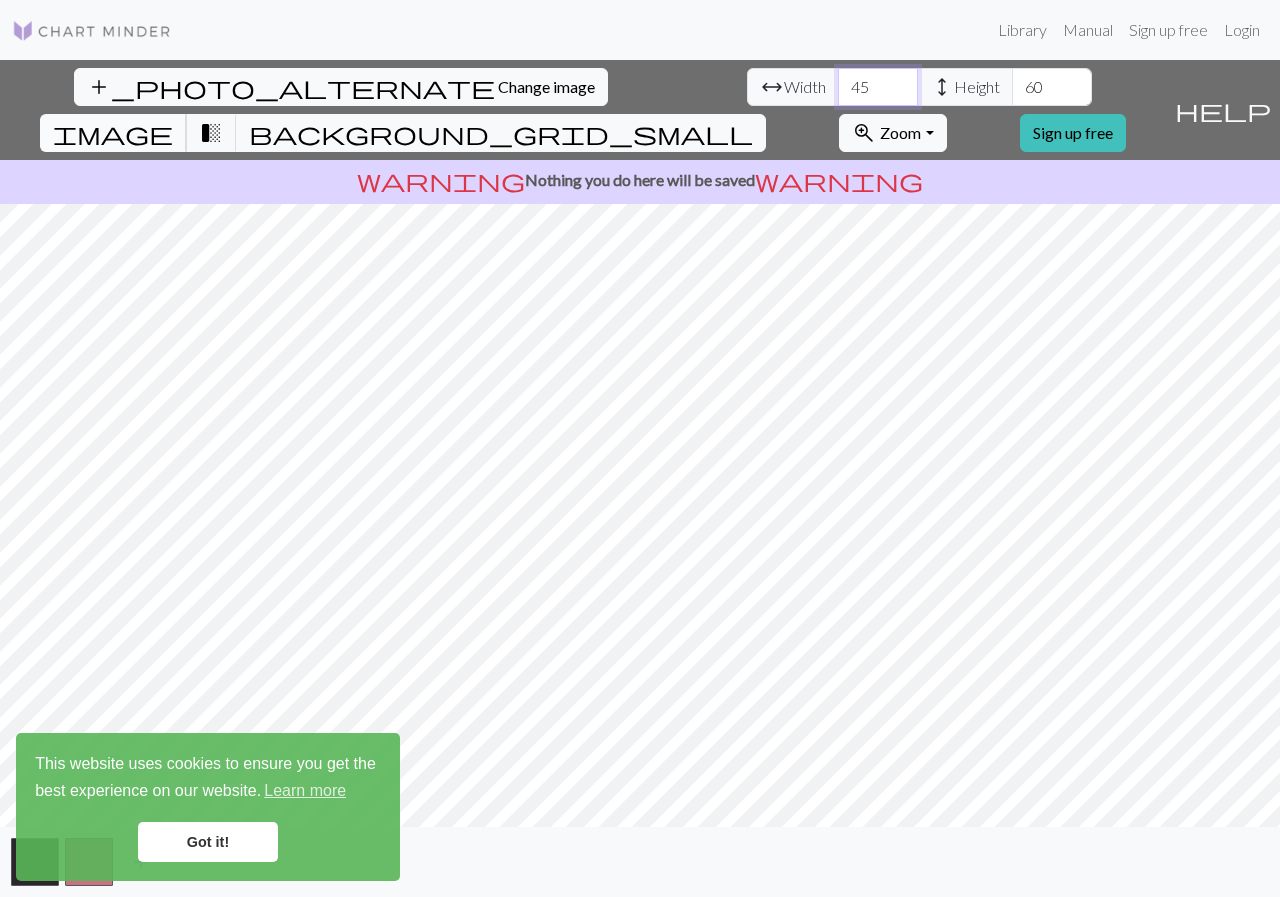 type on "45" 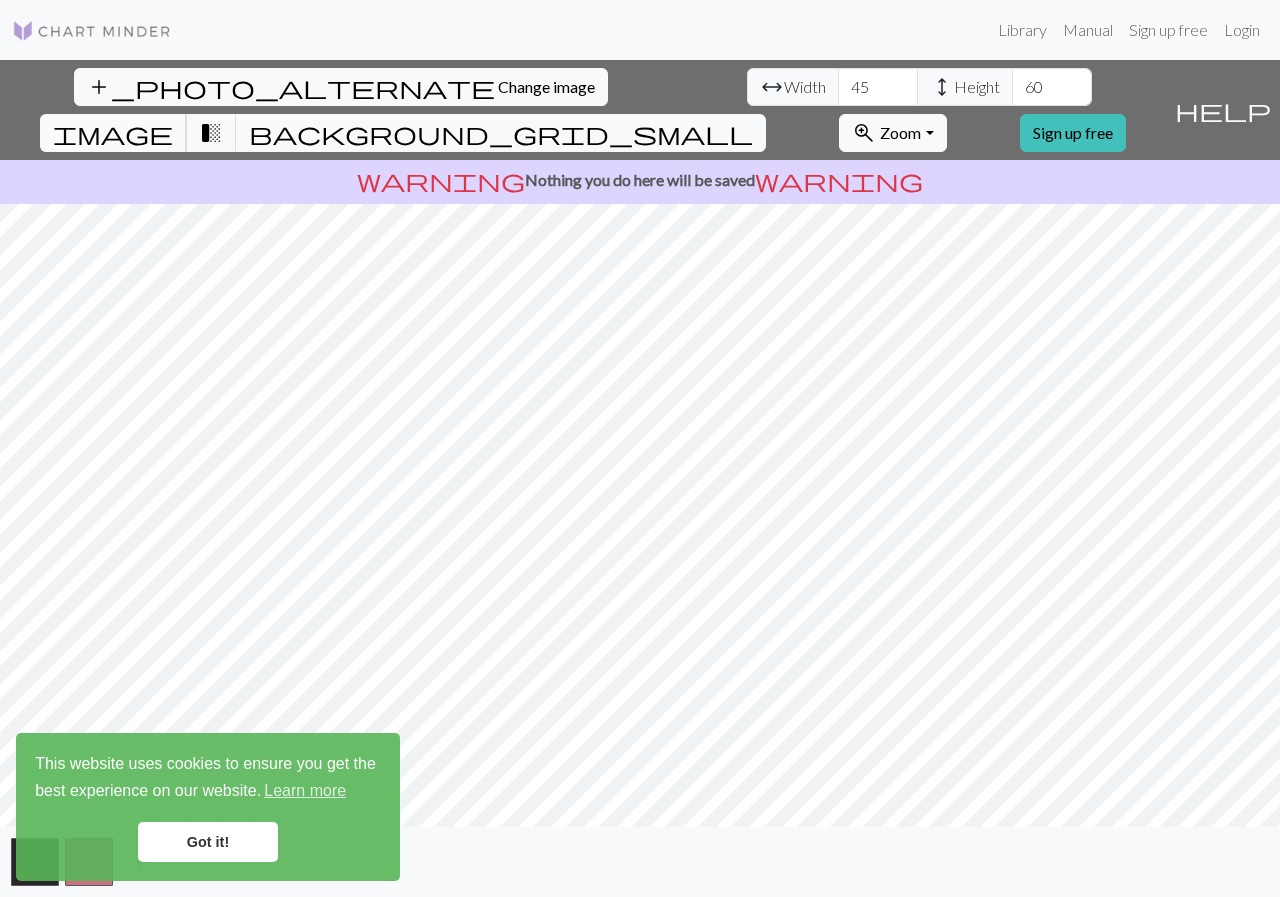 click on "image" at bounding box center (113, 133) 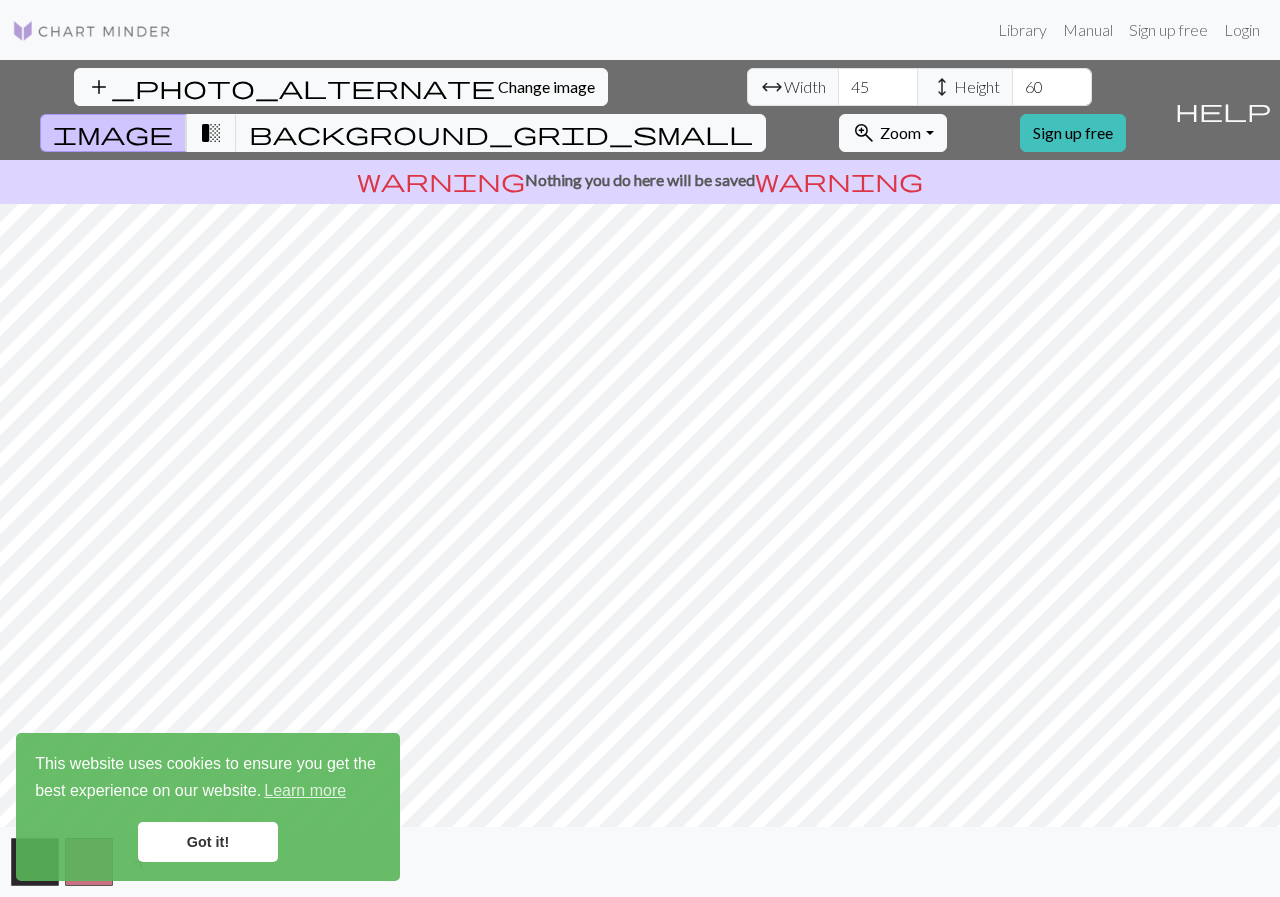 click on "Got it!" at bounding box center [208, 842] 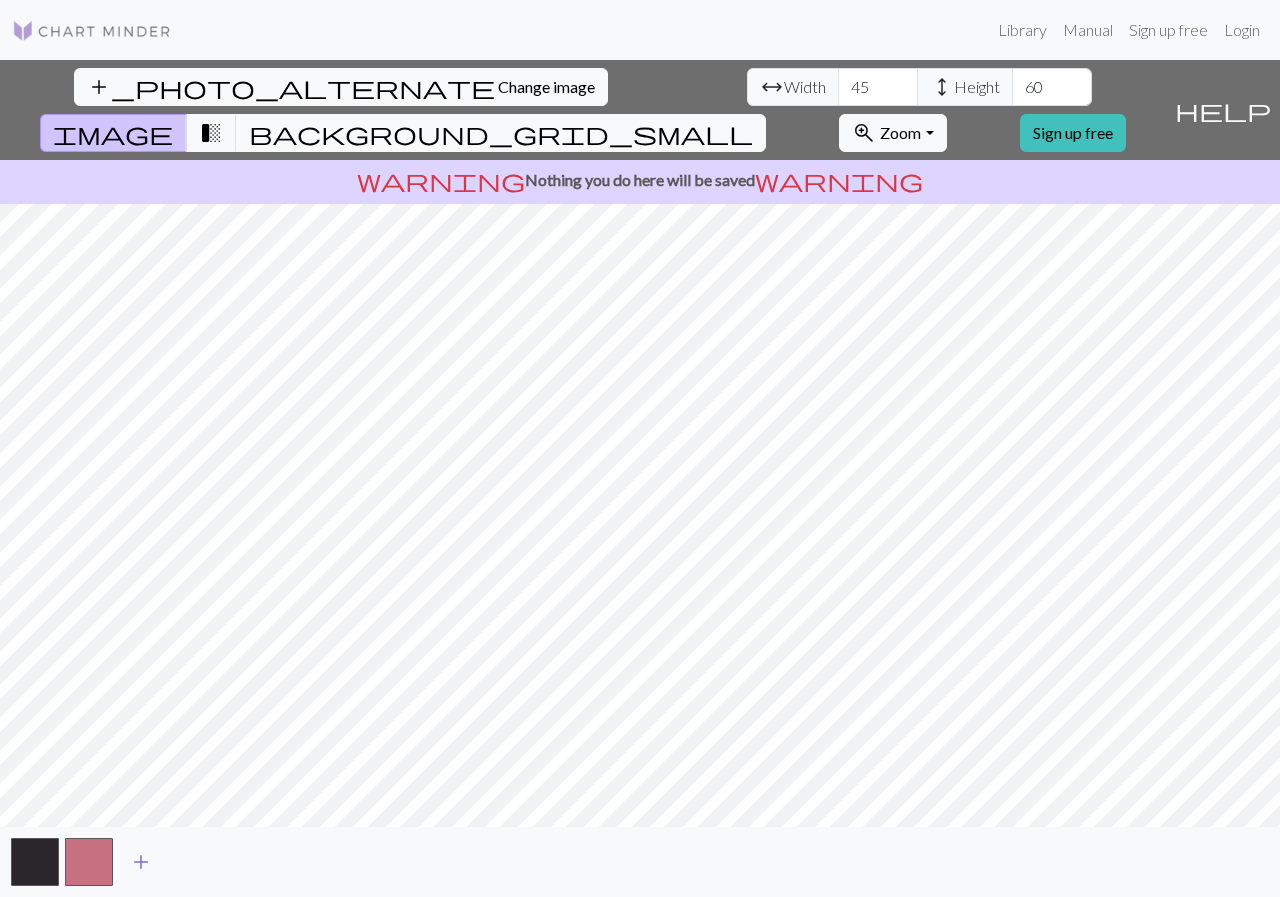 click on "add" at bounding box center (141, 862) 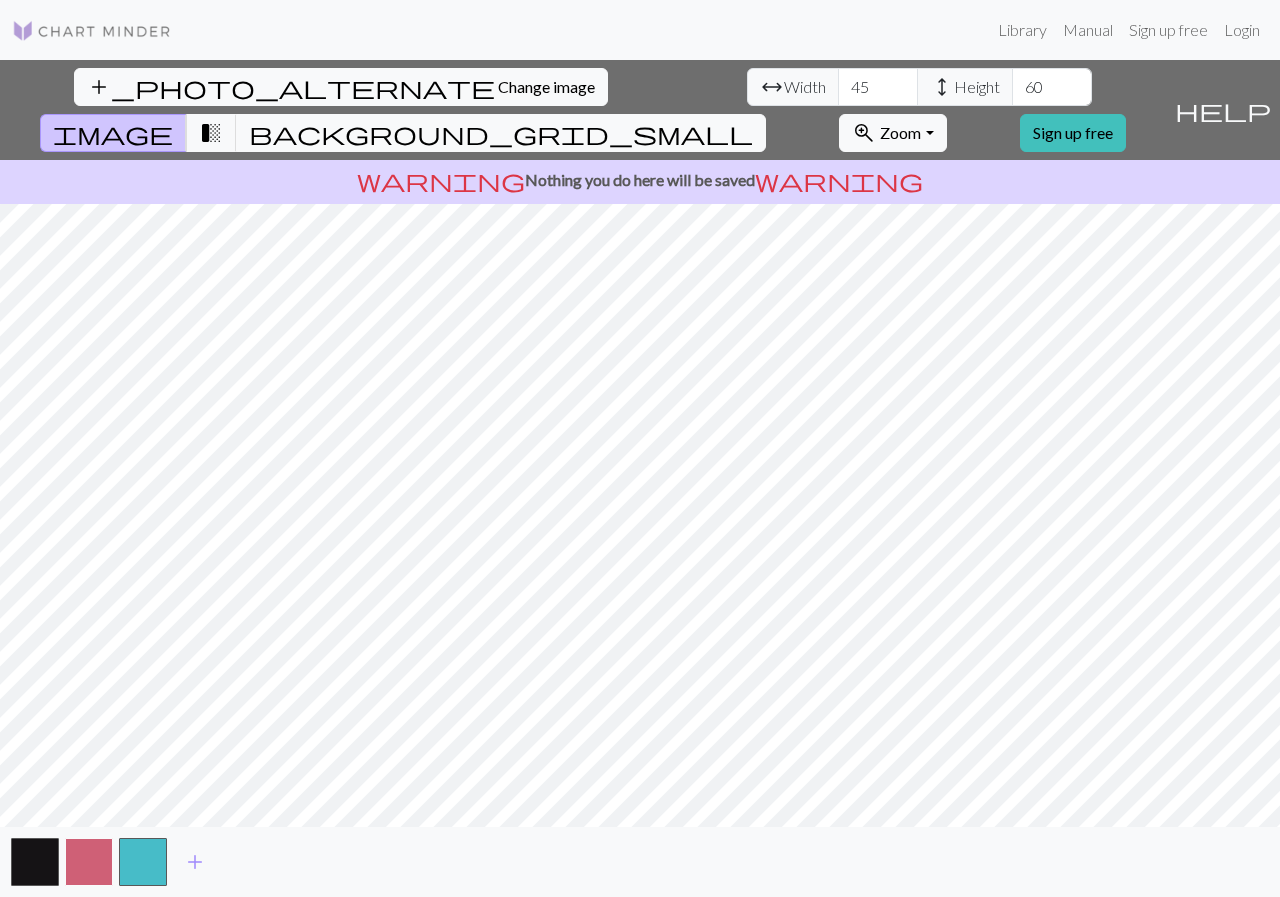 click at bounding box center [89, 862] 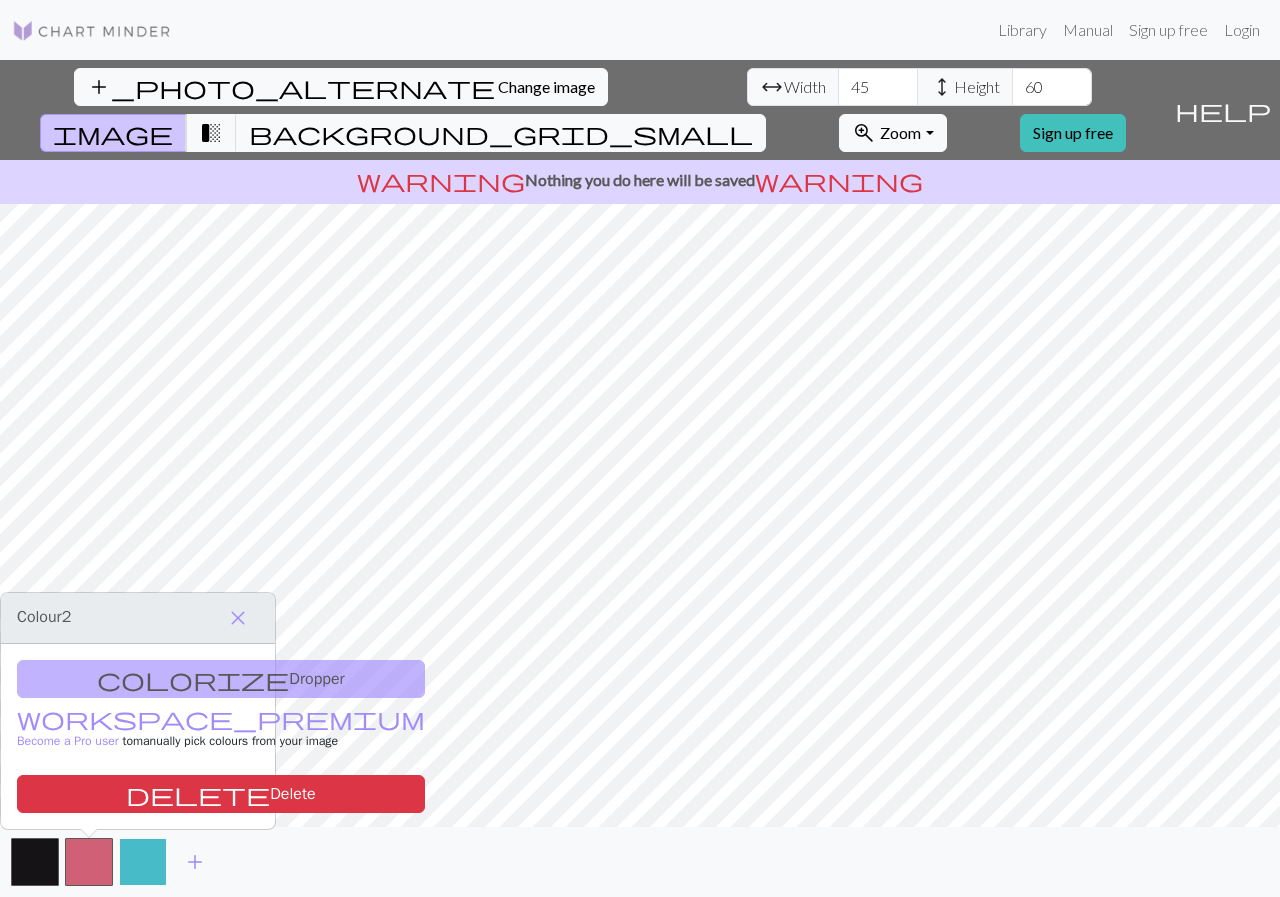 click at bounding box center [143, 862] 